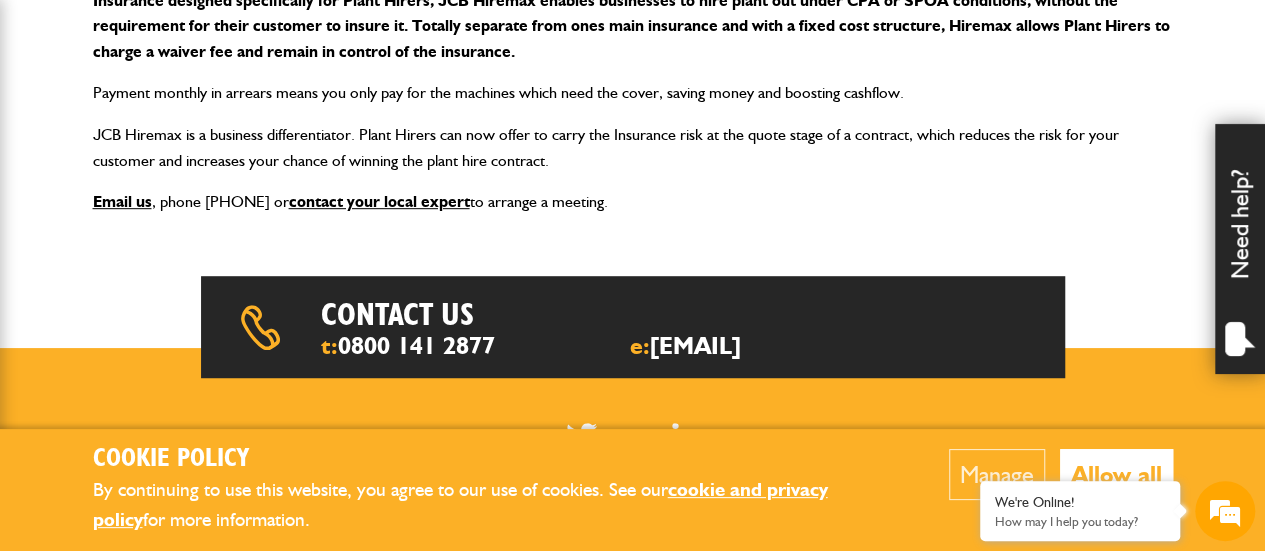 scroll, scrollTop: 500, scrollLeft: 0, axis: vertical 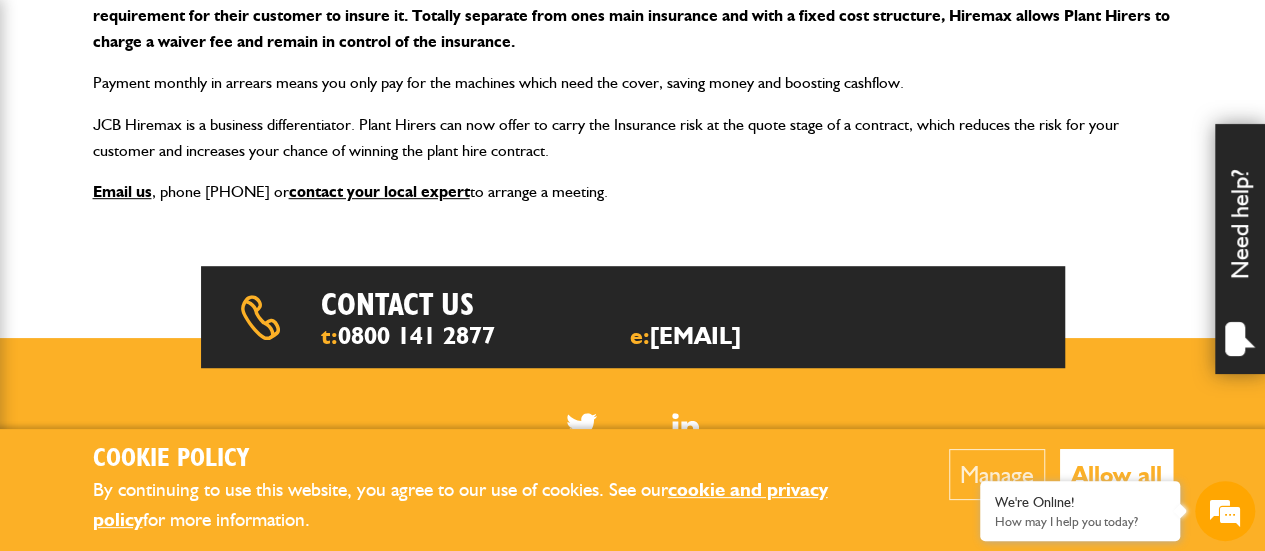 click on "Allow all" at bounding box center [1116, 474] 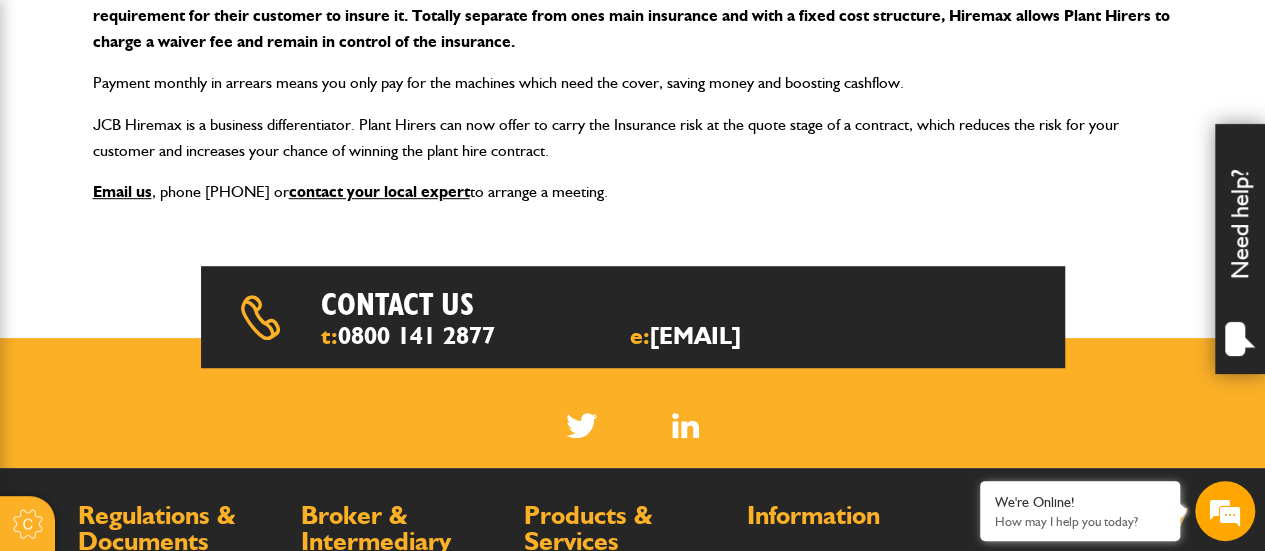 scroll, scrollTop: 400, scrollLeft: 0, axis: vertical 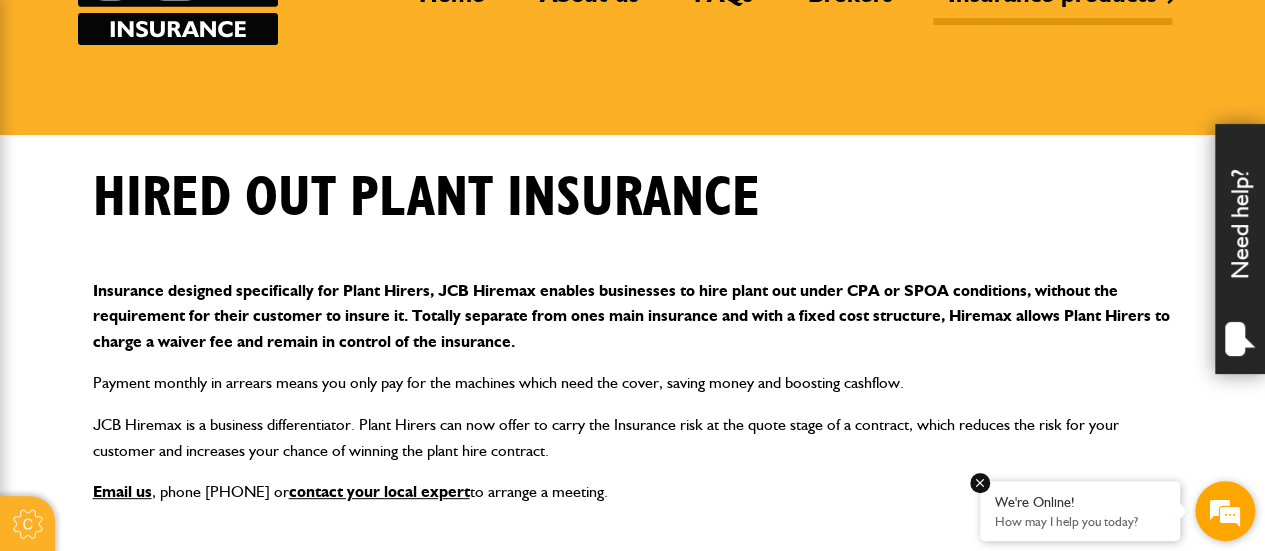 click on "We're Online!" at bounding box center [1080, 502] 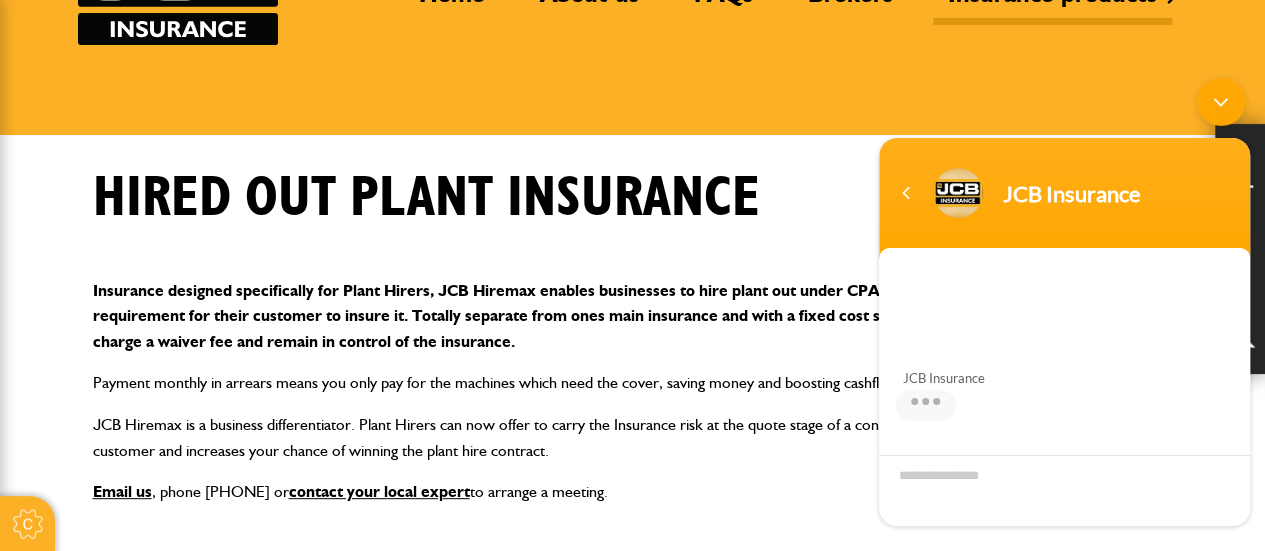scroll, scrollTop: 324, scrollLeft: 0, axis: vertical 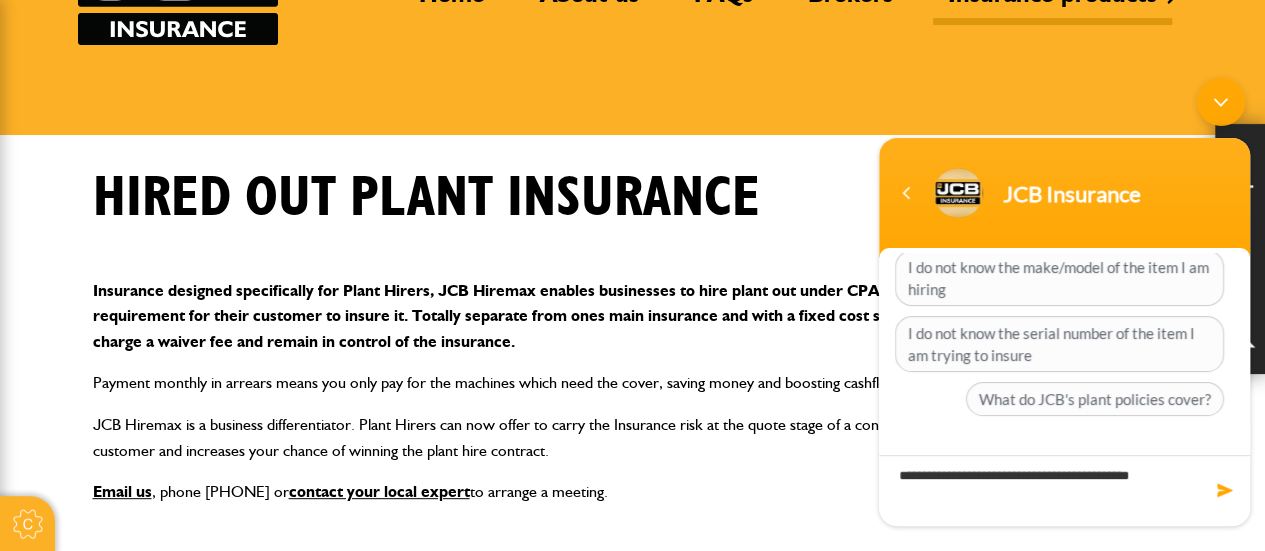 type on "**********" 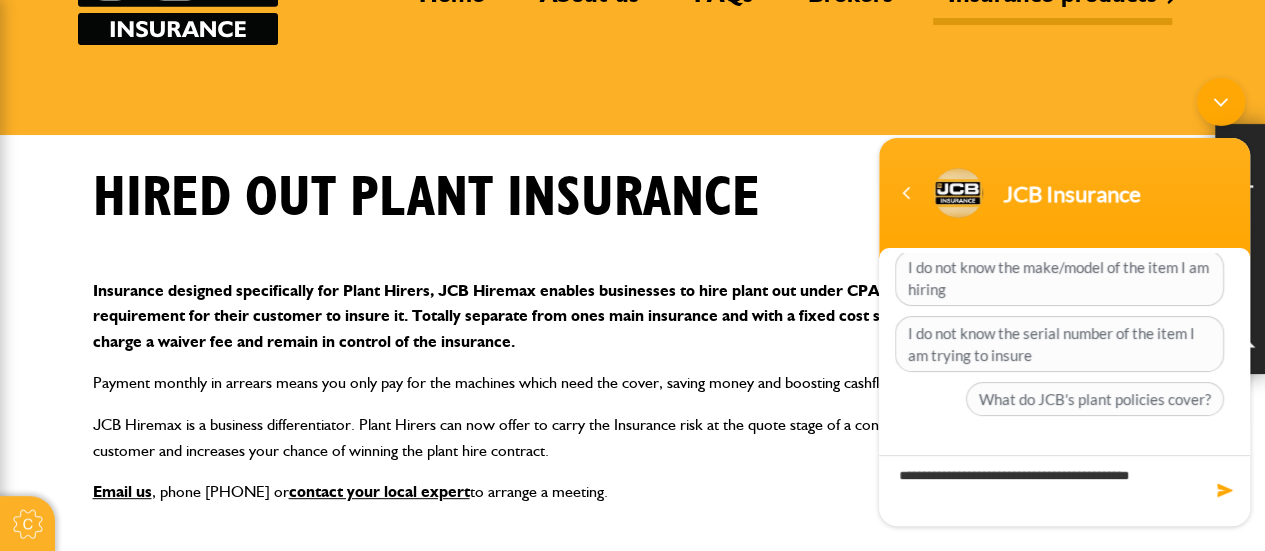 click at bounding box center [1225, 489] 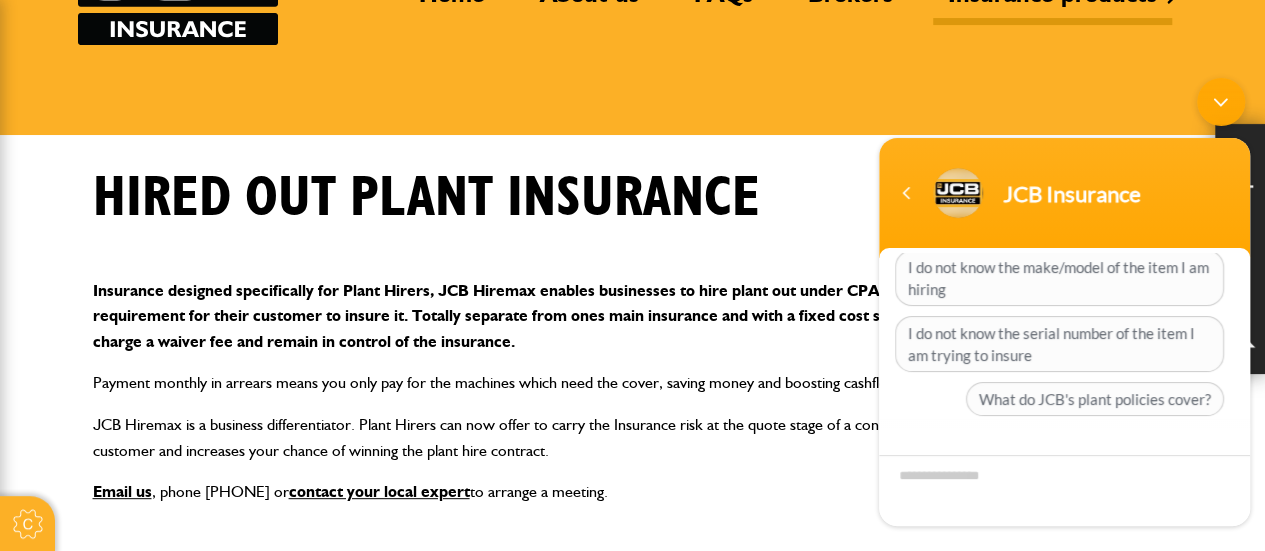 scroll, scrollTop: 481, scrollLeft: 0, axis: vertical 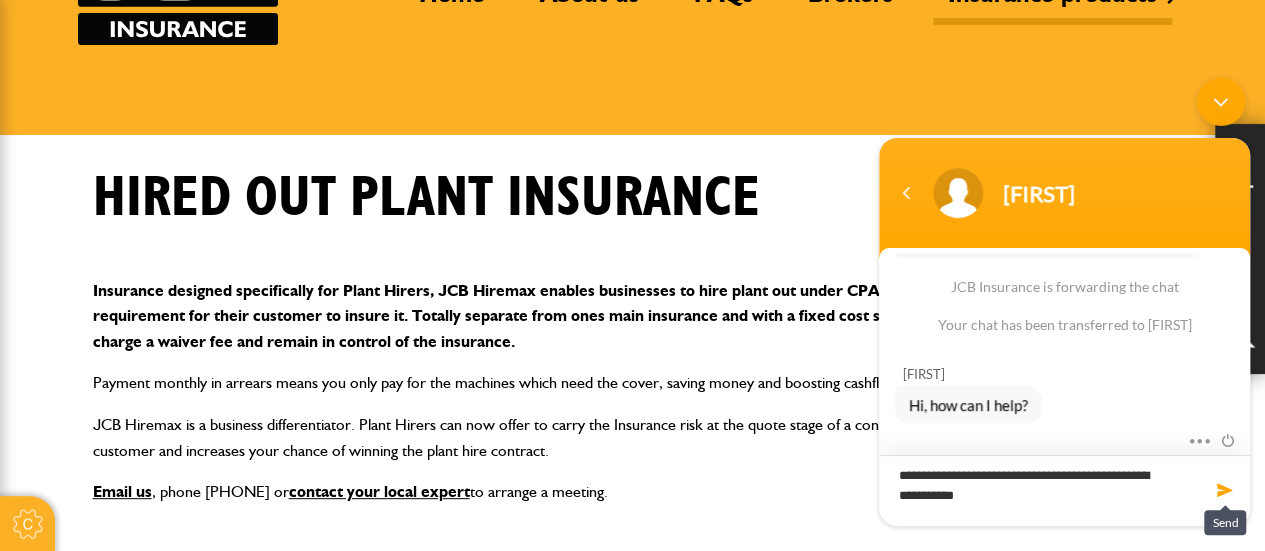 type on "**********" 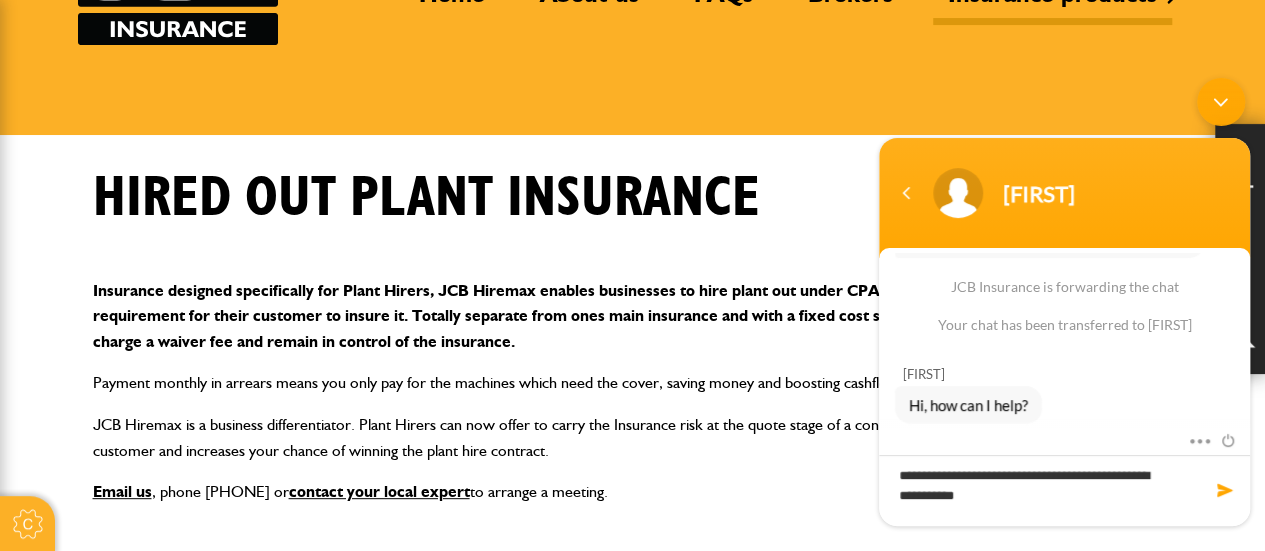 click at bounding box center [1225, 489] 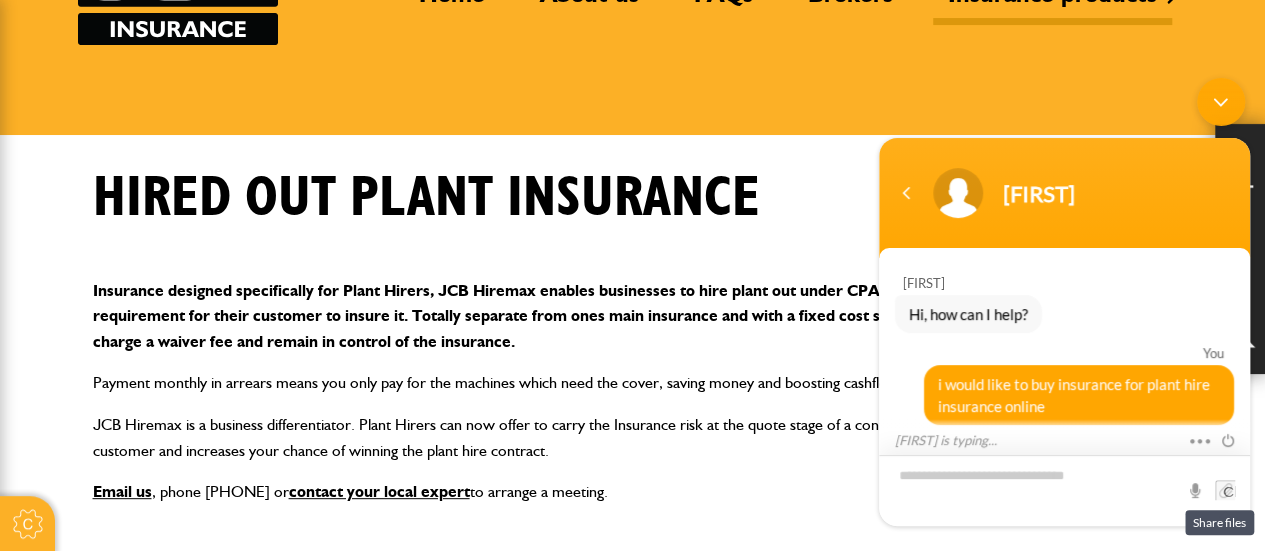 scroll, scrollTop: 462, scrollLeft: 0, axis: vertical 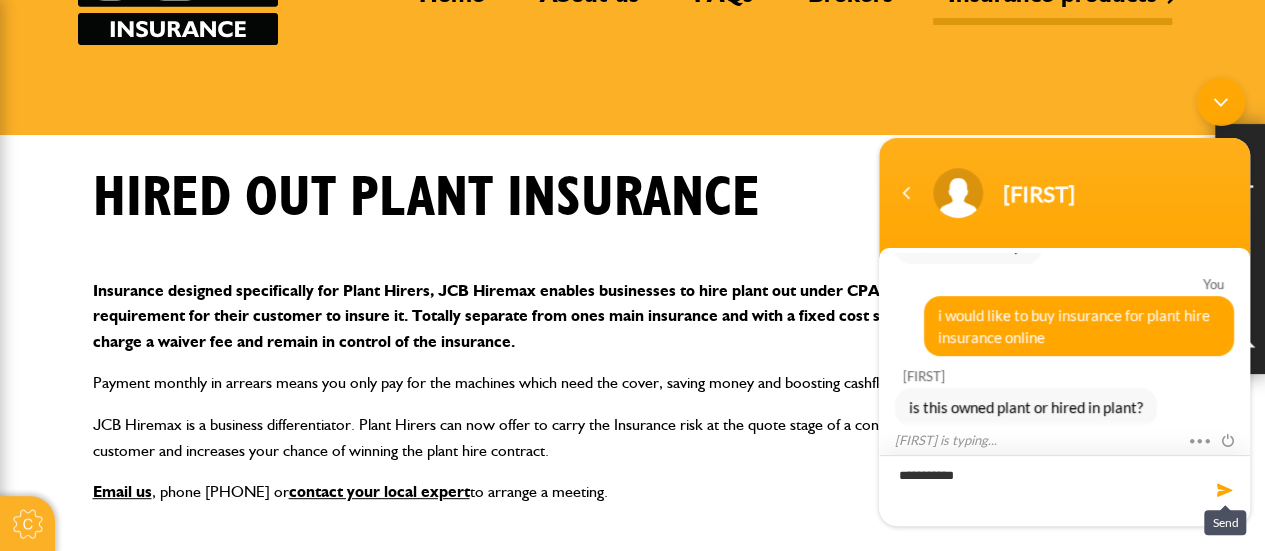 type on "**********" 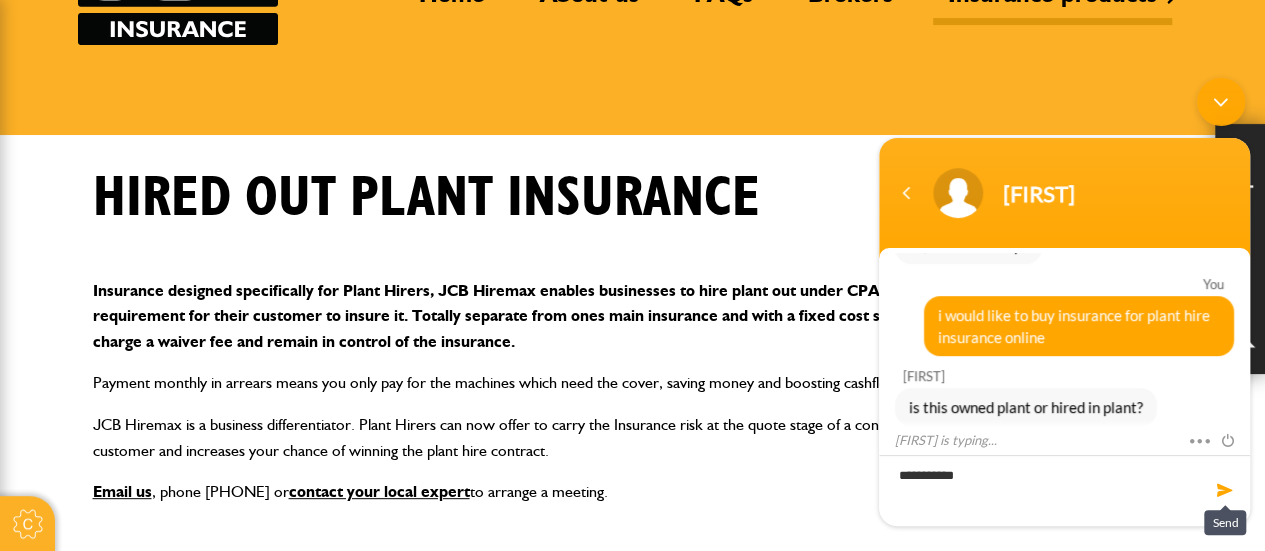 click at bounding box center (1225, 489) 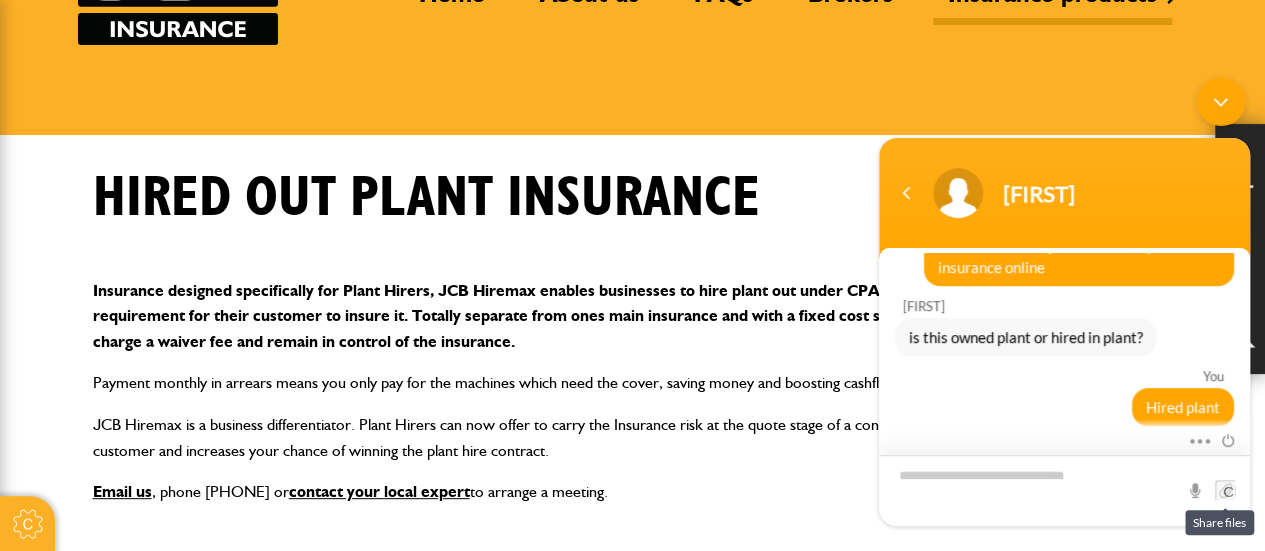 scroll, scrollTop: 601, scrollLeft: 0, axis: vertical 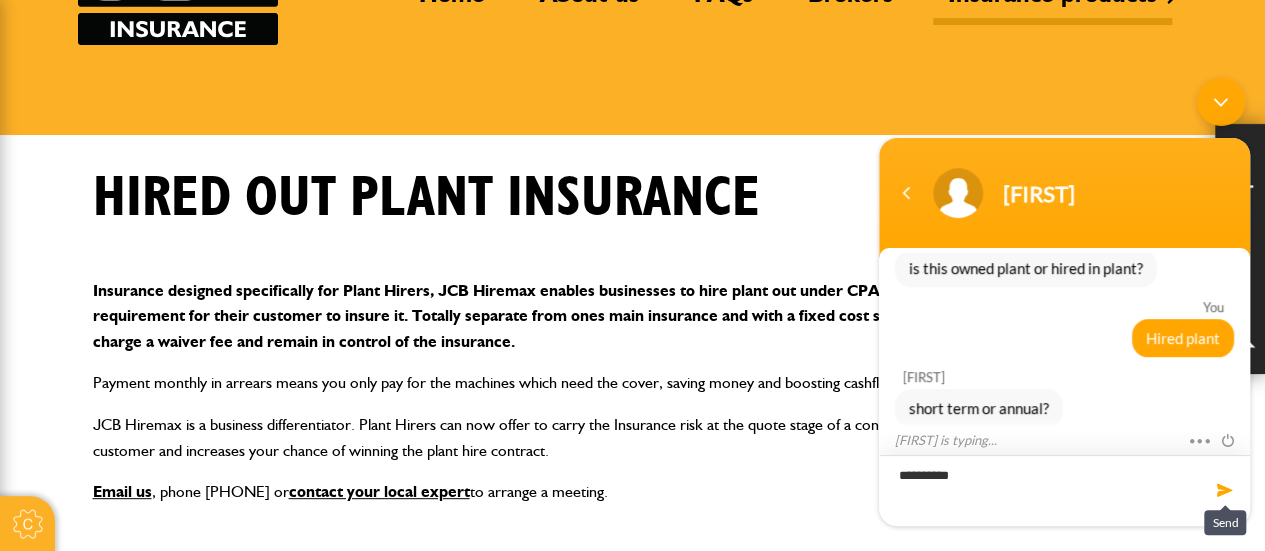 type on "**********" 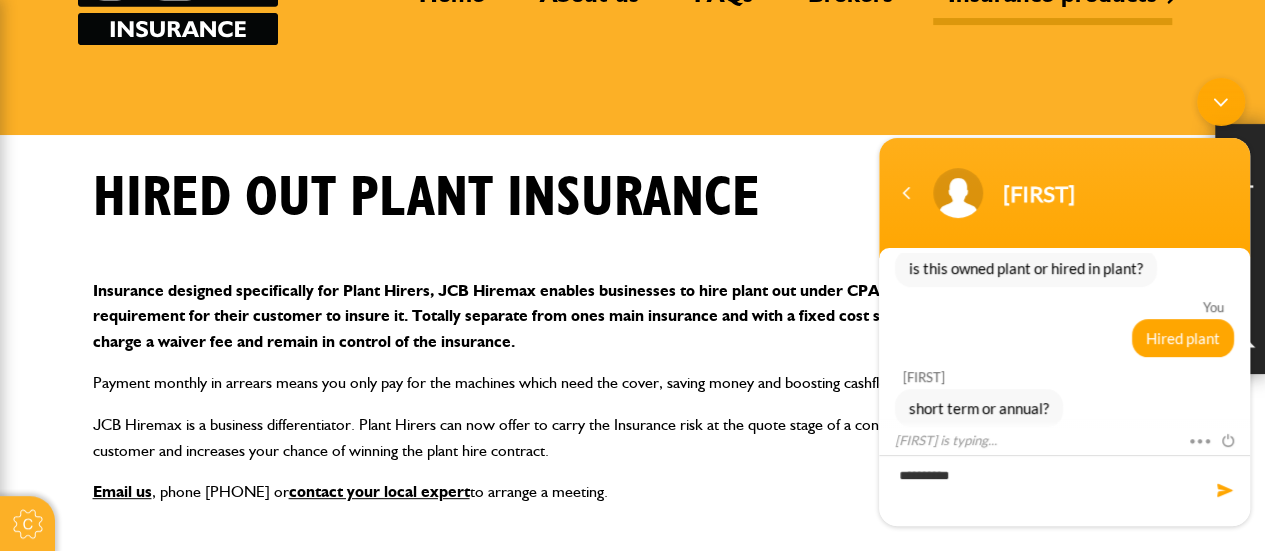 click at bounding box center [1225, 489] 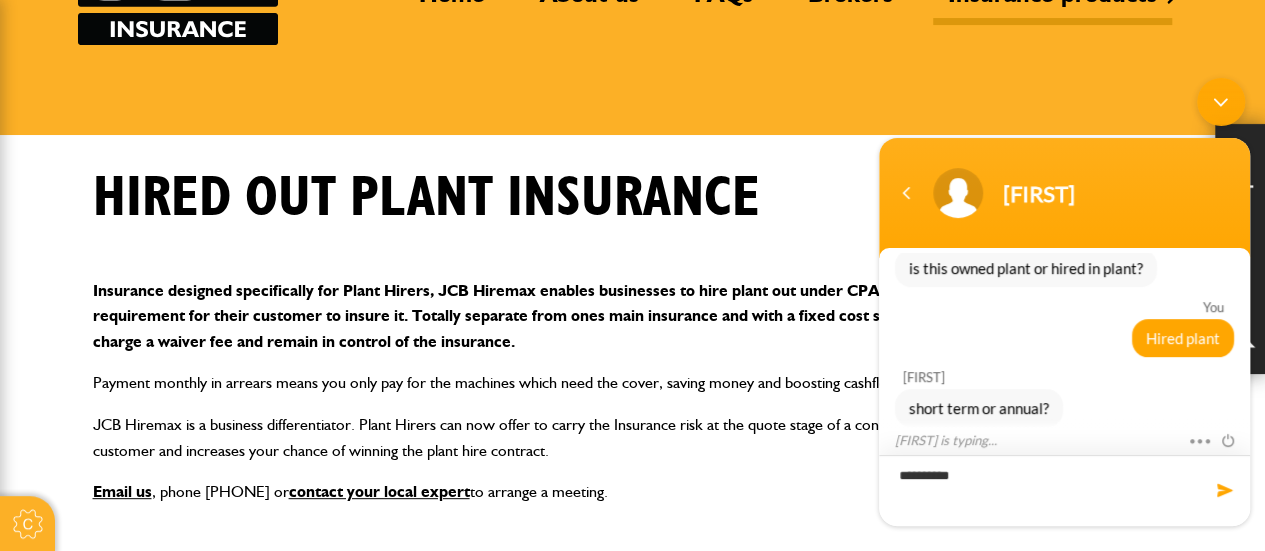 type 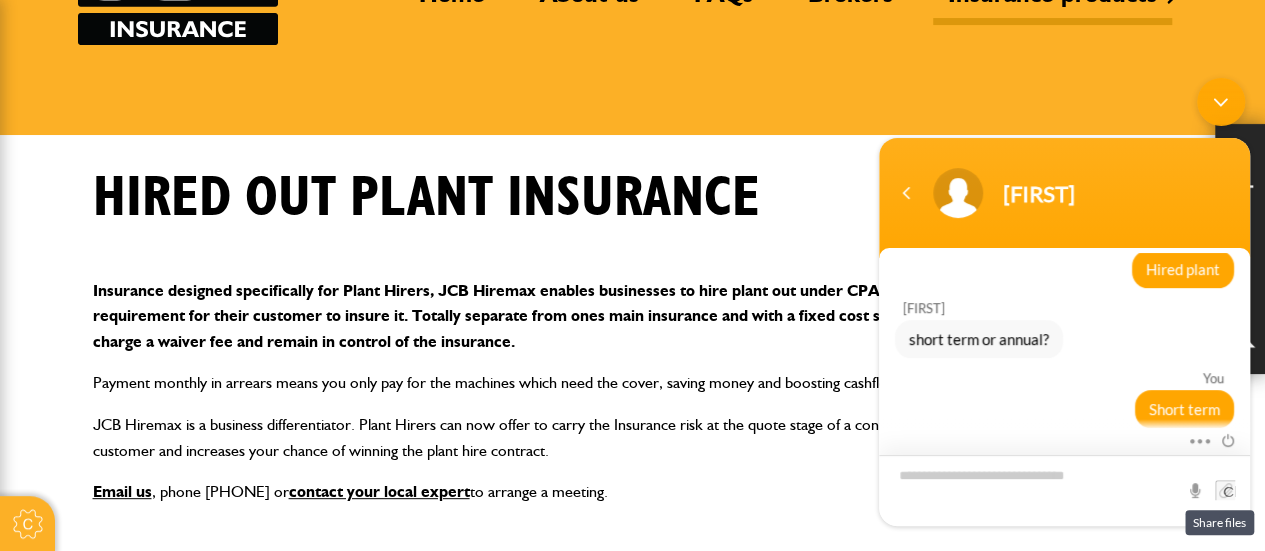 scroll, scrollTop: 828, scrollLeft: 0, axis: vertical 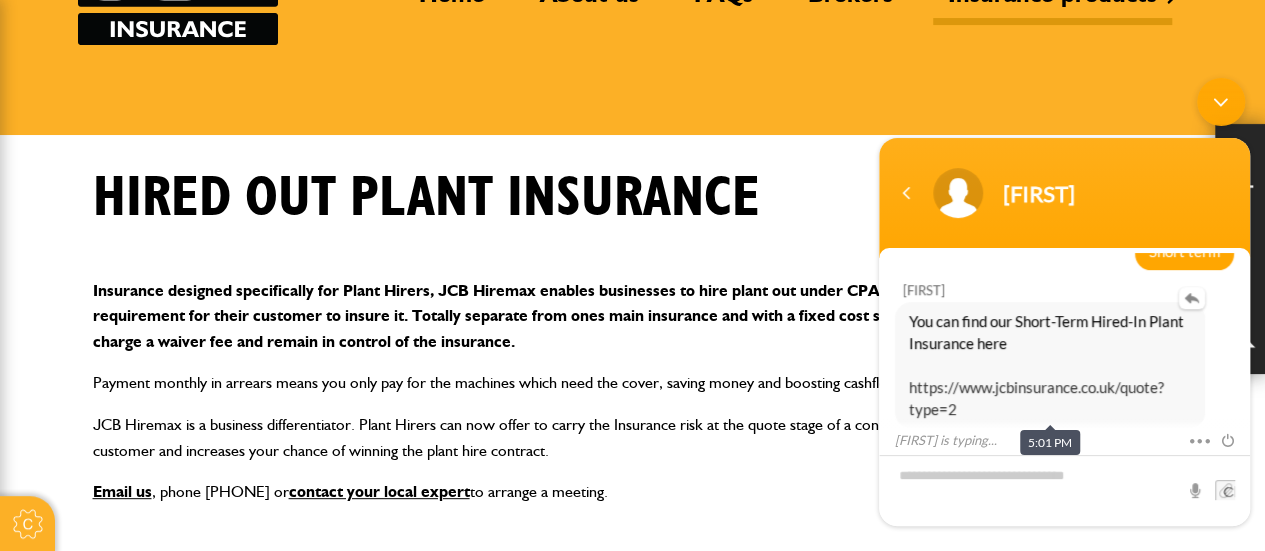 click on "https://www.jcbinsurance.co.uk/quote?type=2" at bounding box center (1036, 397) 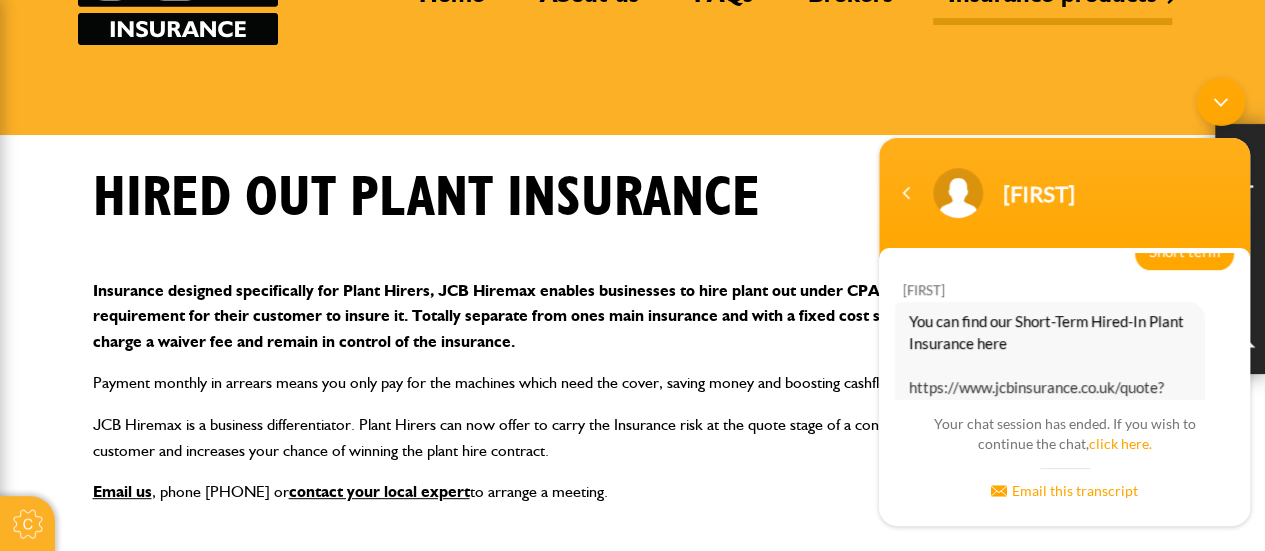 scroll, scrollTop: 1224, scrollLeft: 0, axis: vertical 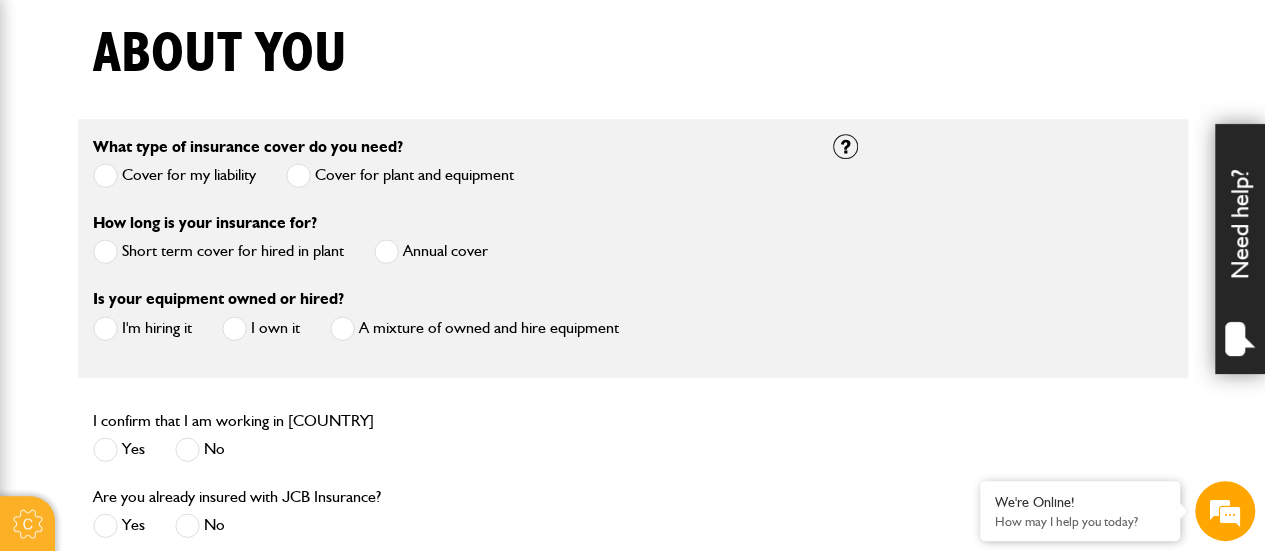 click at bounding box center (105, 251) 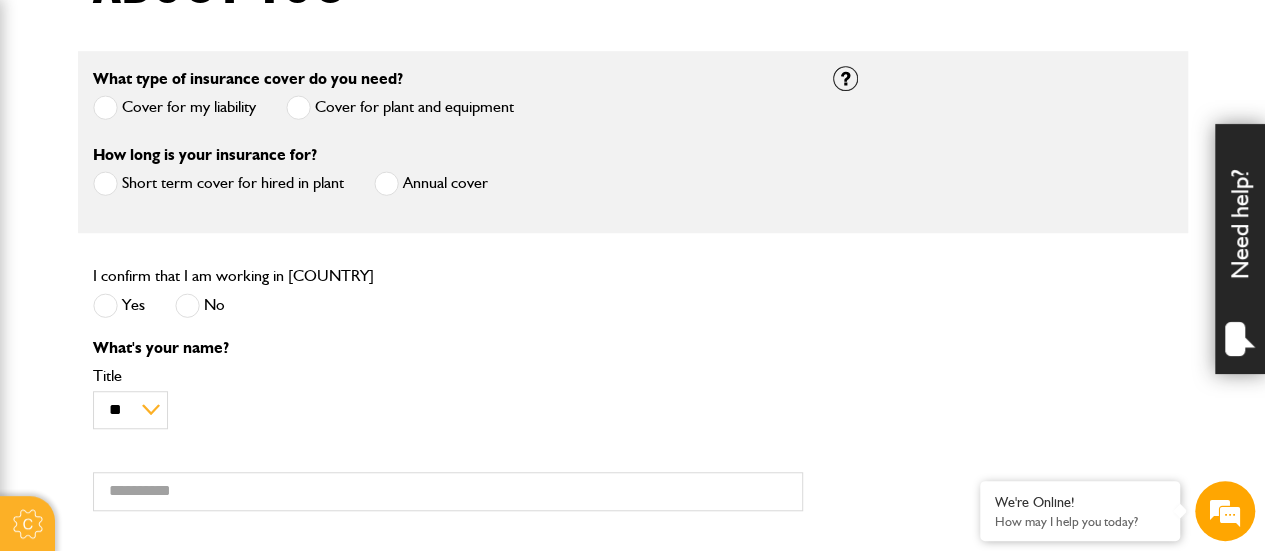 scroll, scrollTop: 600, scrollLeft: 0, axis: vertical 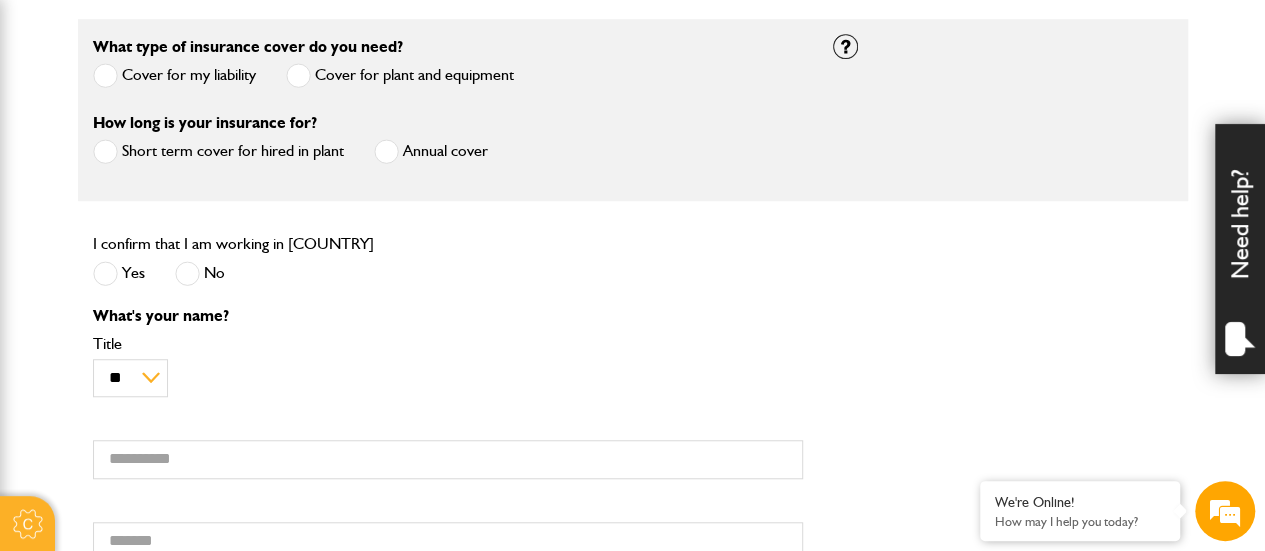 click at bounding box center (105, 273) 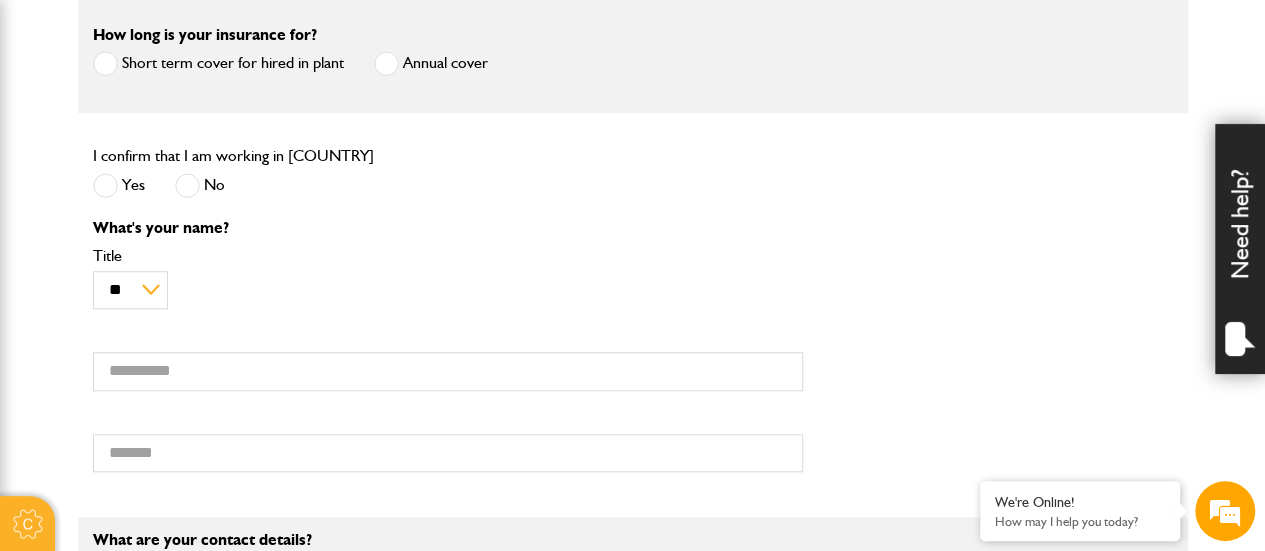 scroll, scrollTop: 800, scrollLeft: 0, axis: vertical 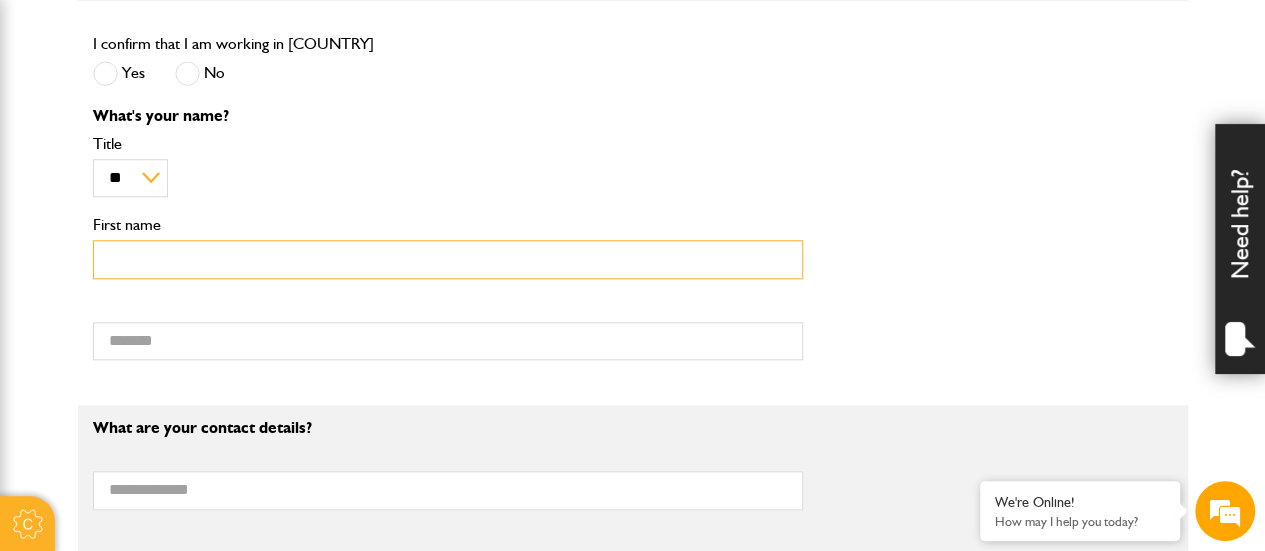 click on "First name" at bounding box center (448, 259) 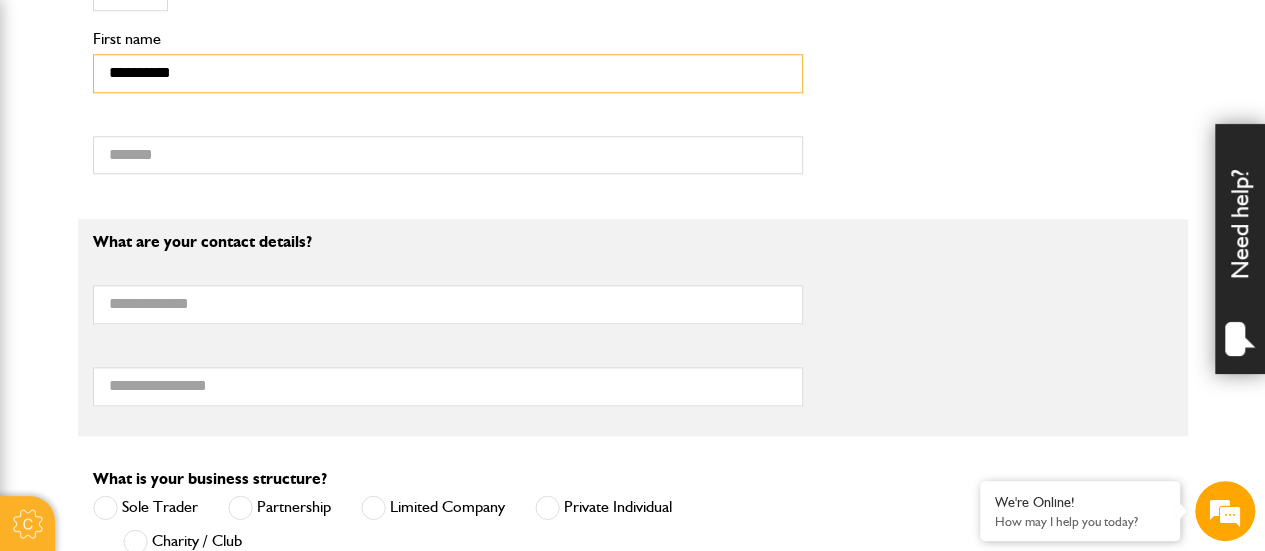 scroll, scrollTop: 1000, scrollLeft: 0, axis: vertical 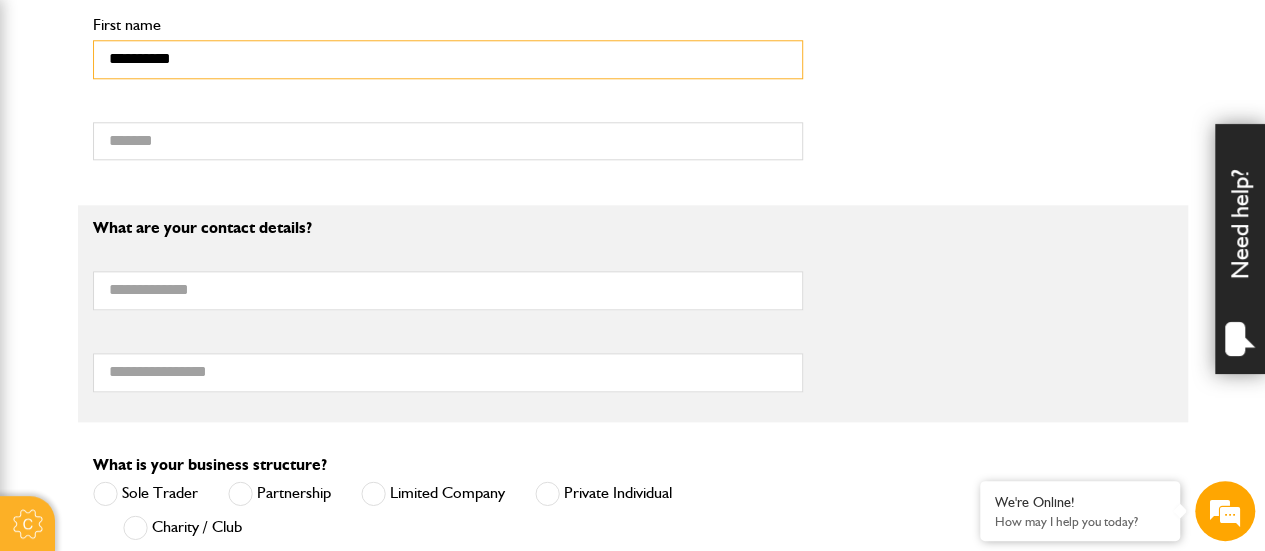 type on "**********" 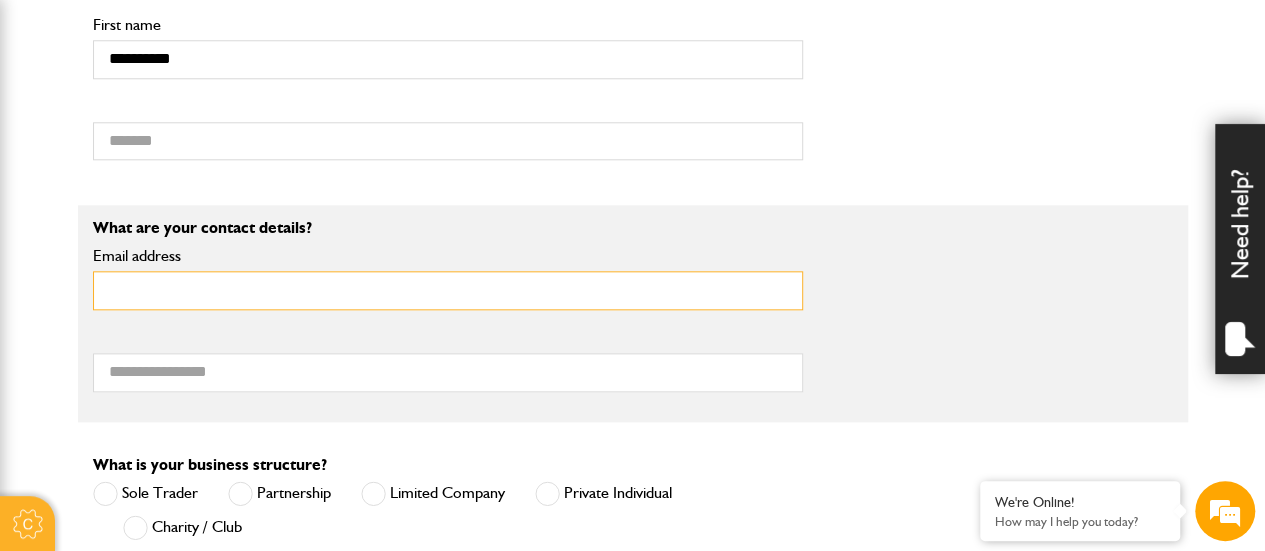 click on "Email address" at bounding box center (448, 290) 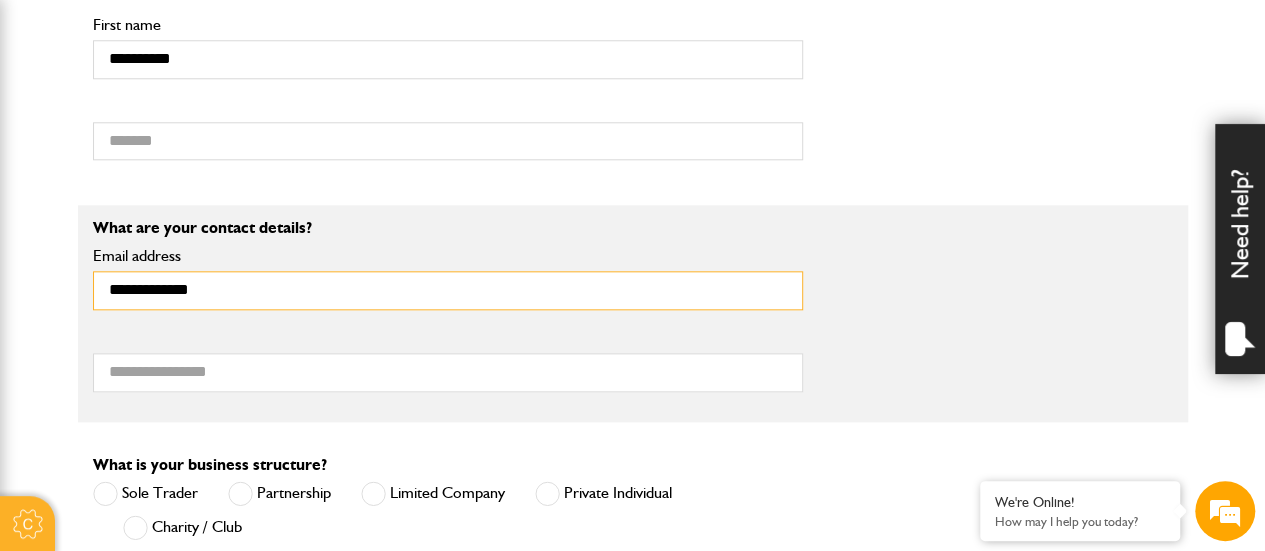 type on "**********" 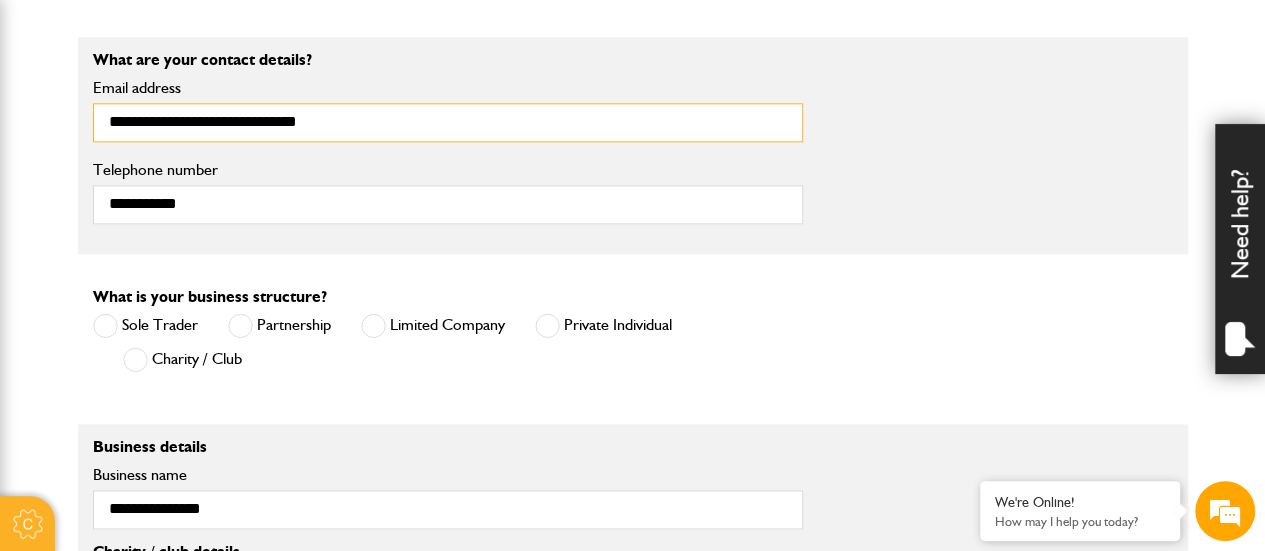 scroll, scrollTop: 1200, scrollLeft: 0, axis: vertical 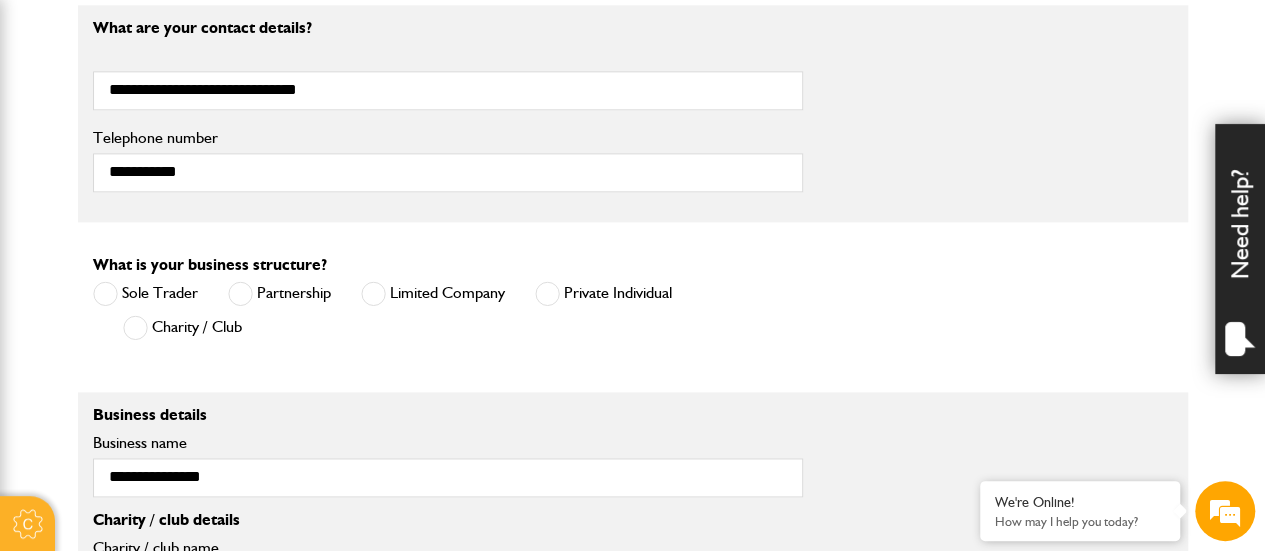 click at bounding box center [135, 327] 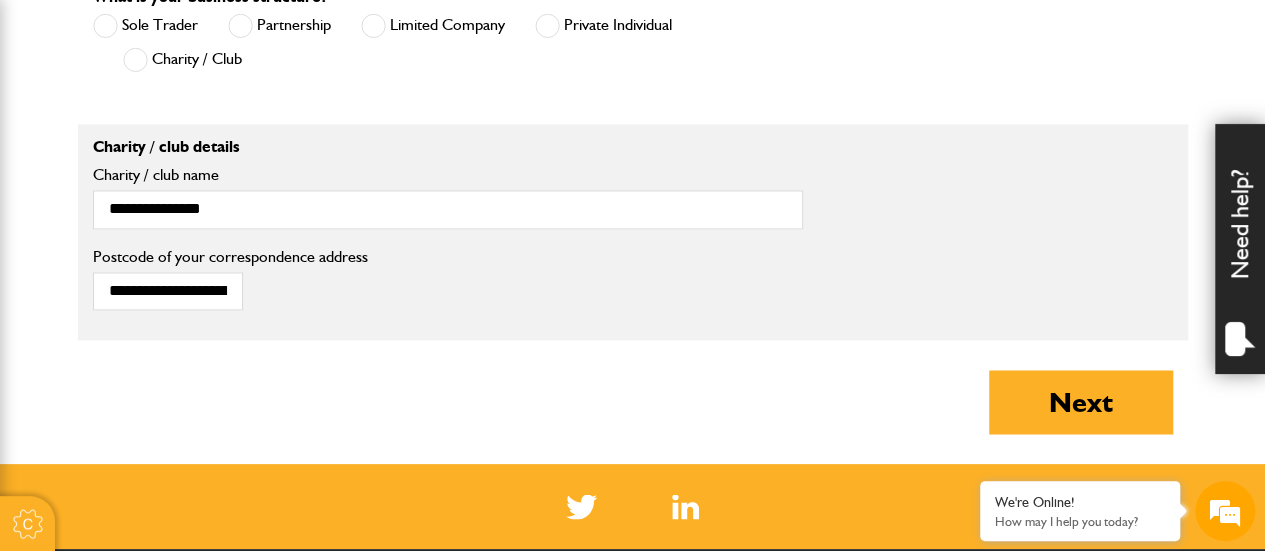 scroll, scrollTop: 1500, scrollLeft: 0, axis: vertical 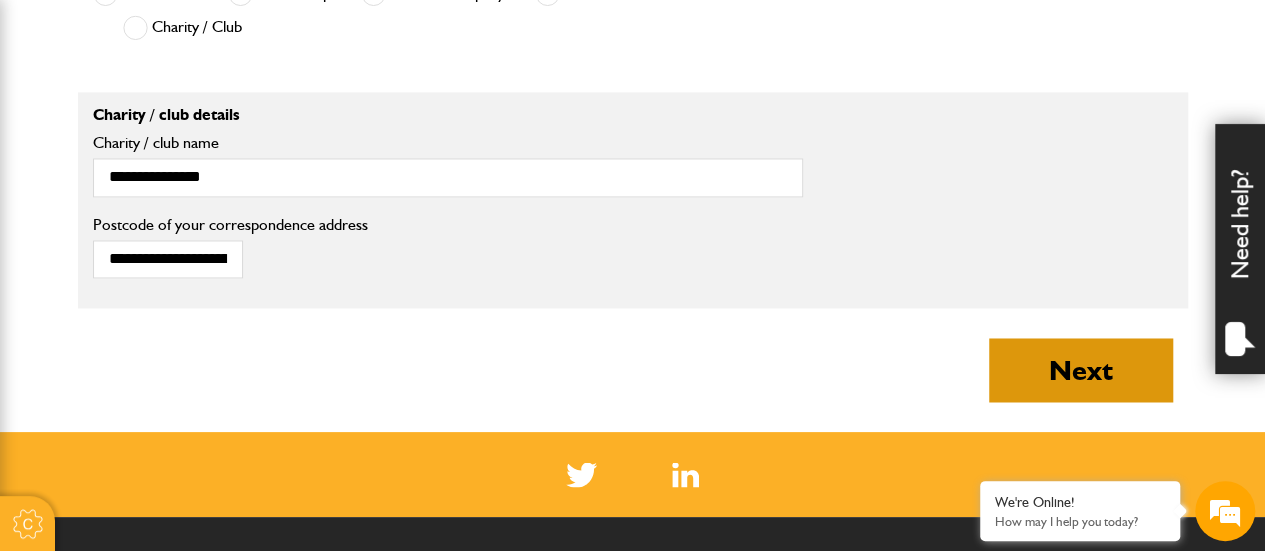 click on "Next" at bounding box center [1081, 370] 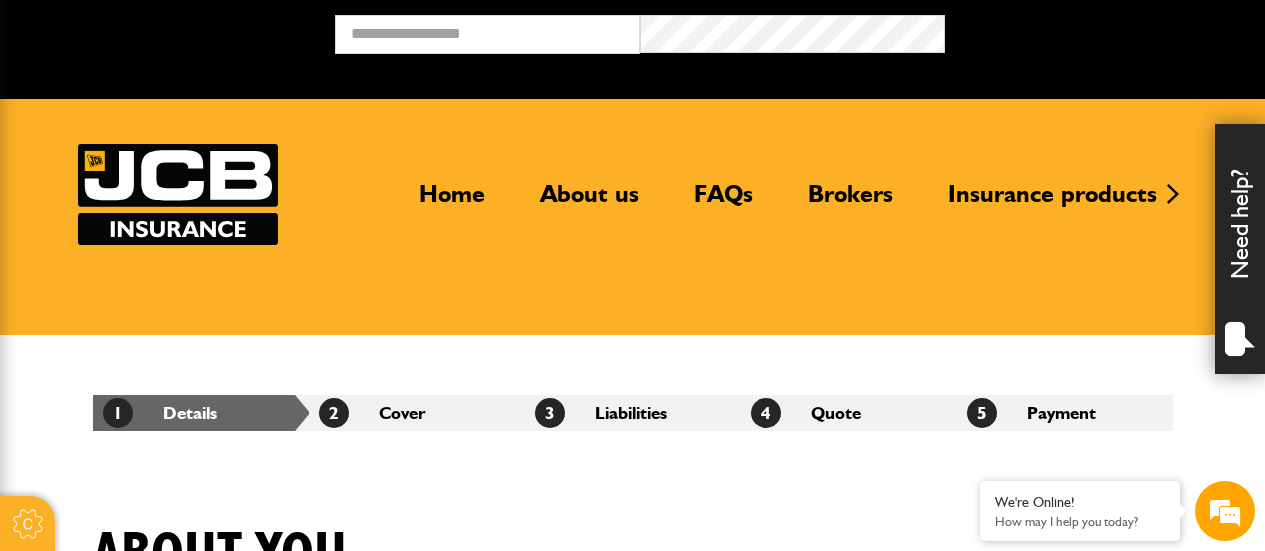 scroll, scrollTop: 0, scrollLeft: 0, axis: both 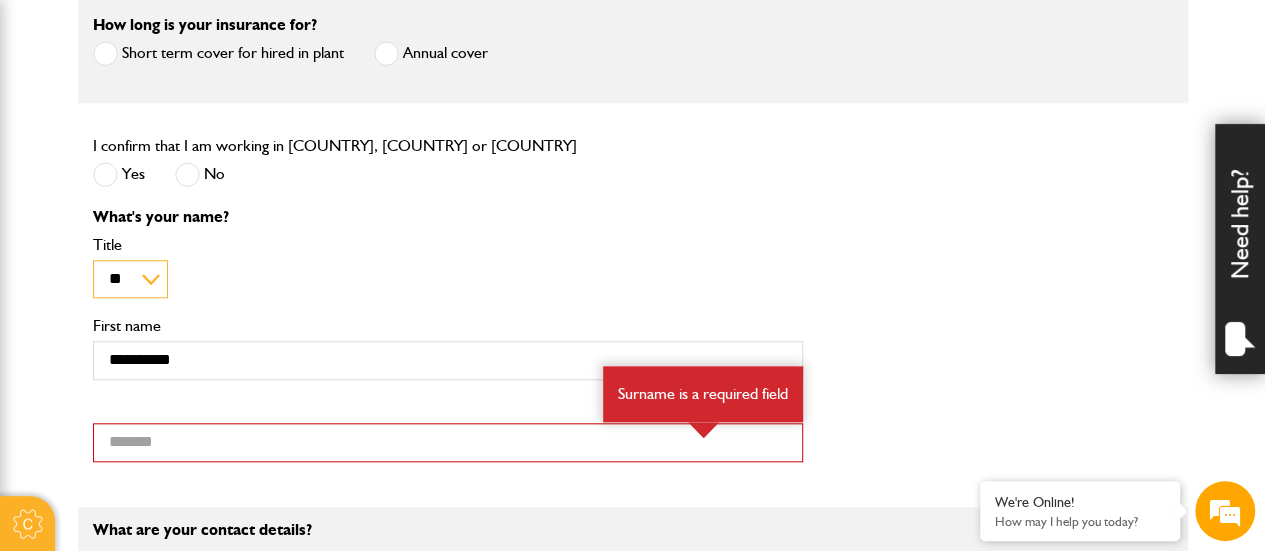 click on "**
***
****
**" at bounding box center [130, 279] 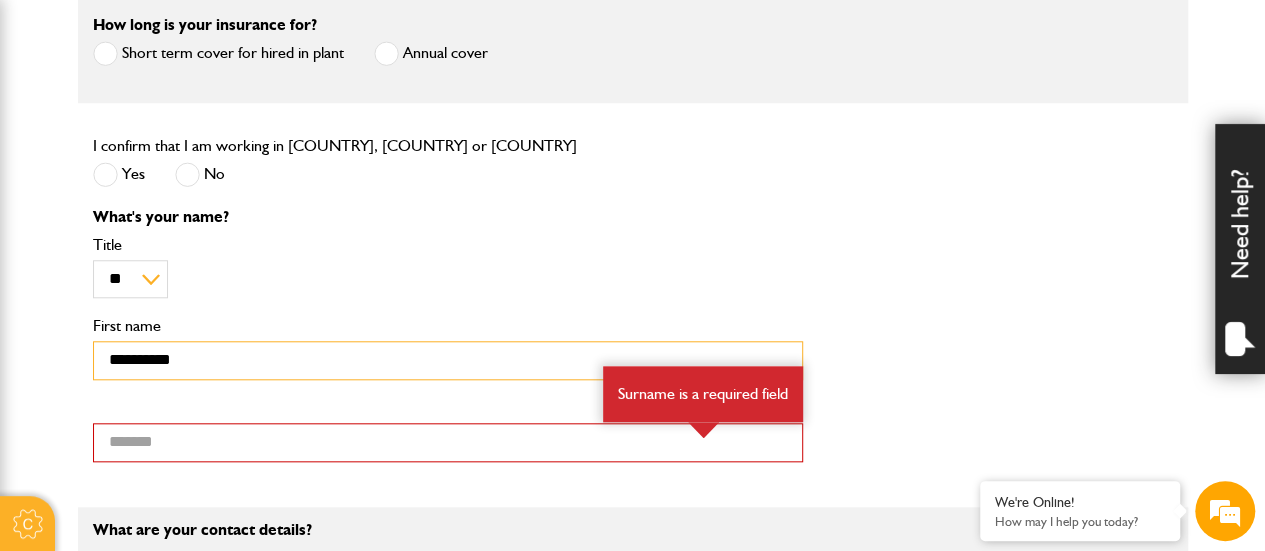 drag, startPoint x: 208, startPoint y: 367, endPoint x: 69, endPoint y: 377, distance: 139.35925 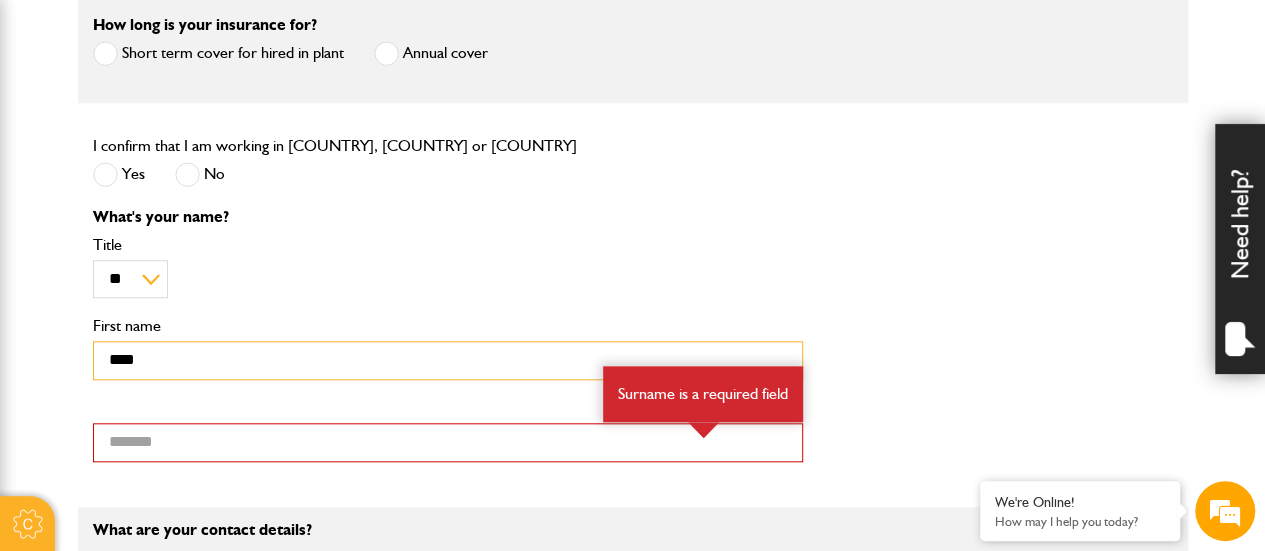 type on "****" 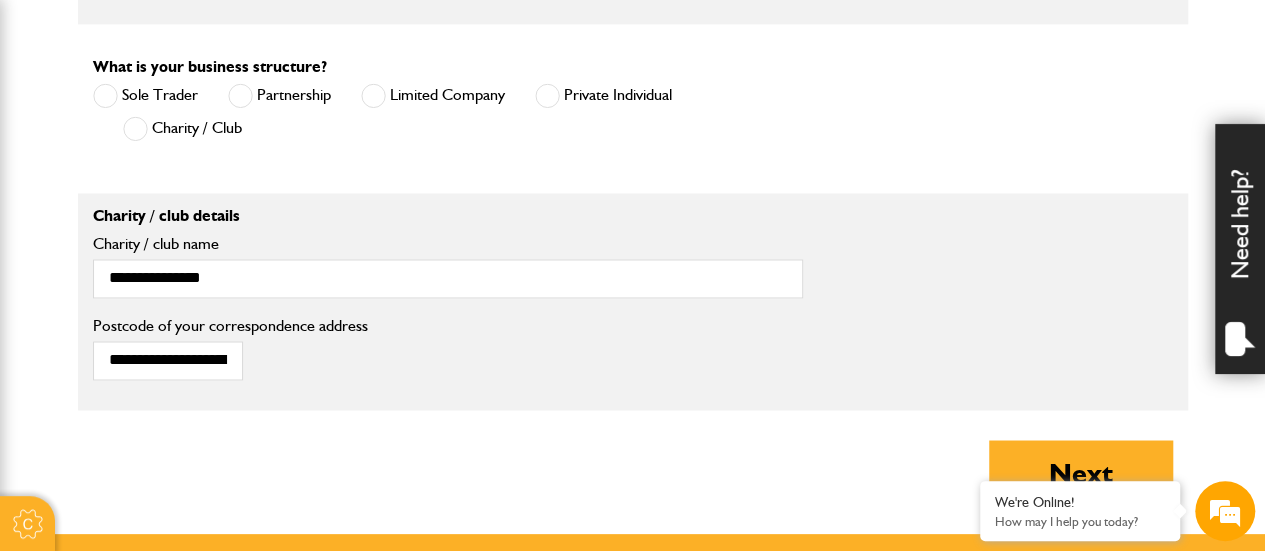 scroll, scrollTop: 1600, scrollLeft: 0, axis: vertical 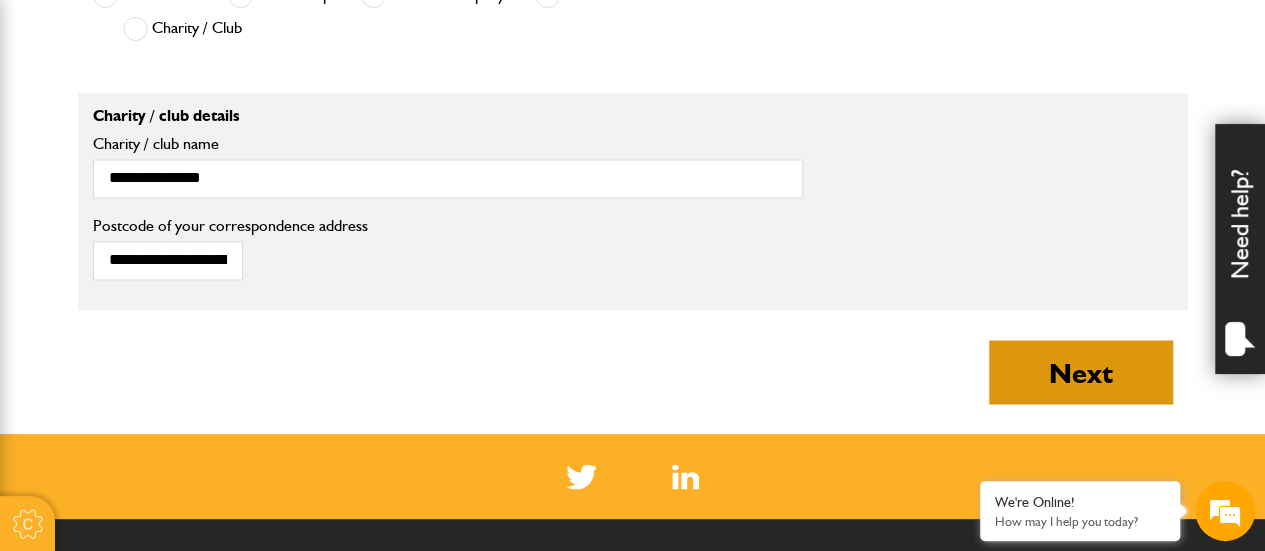 type on "********" 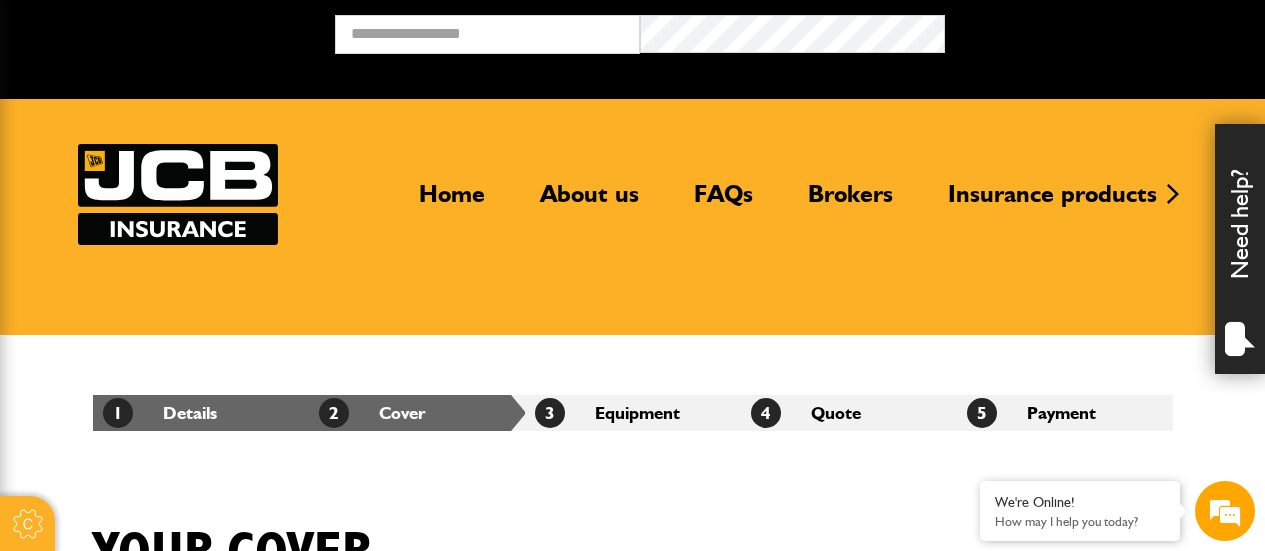 scroll, scrollTop: 0, scrollLeft: 0, axis: both 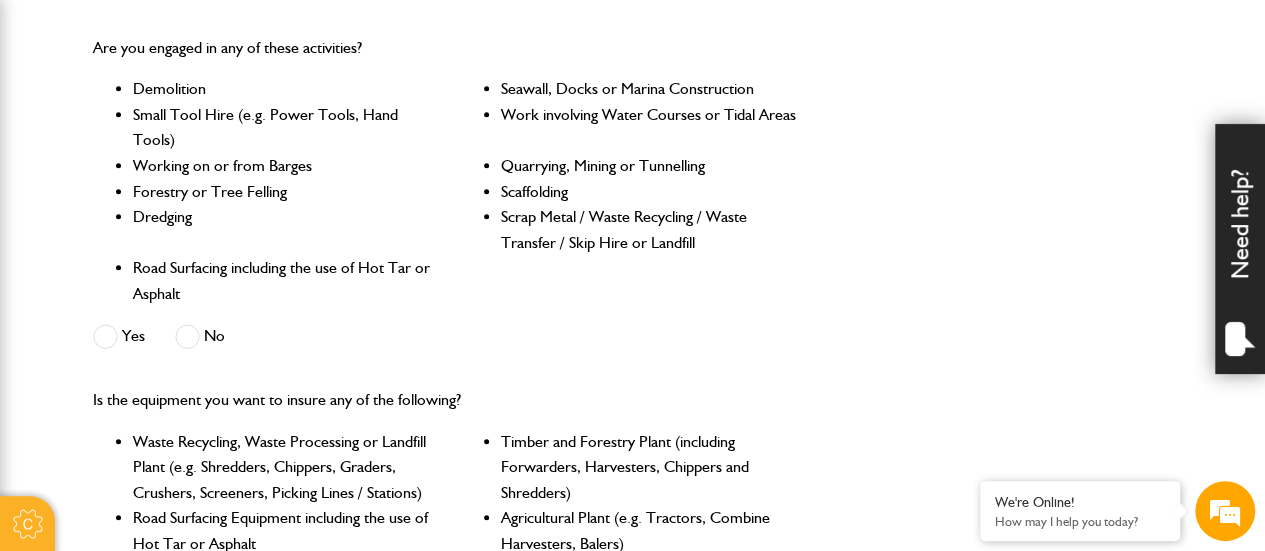 click on "No" at bounding box center (200, 336) 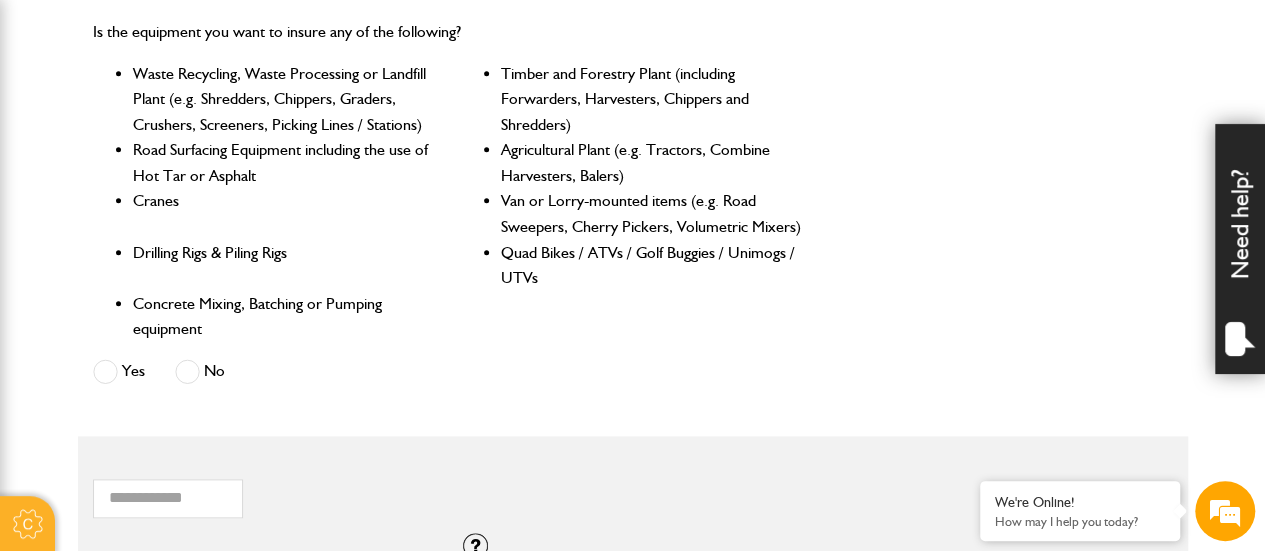 scroll, scrollTop: 1000, scrollLeft: 0, axis: vertical 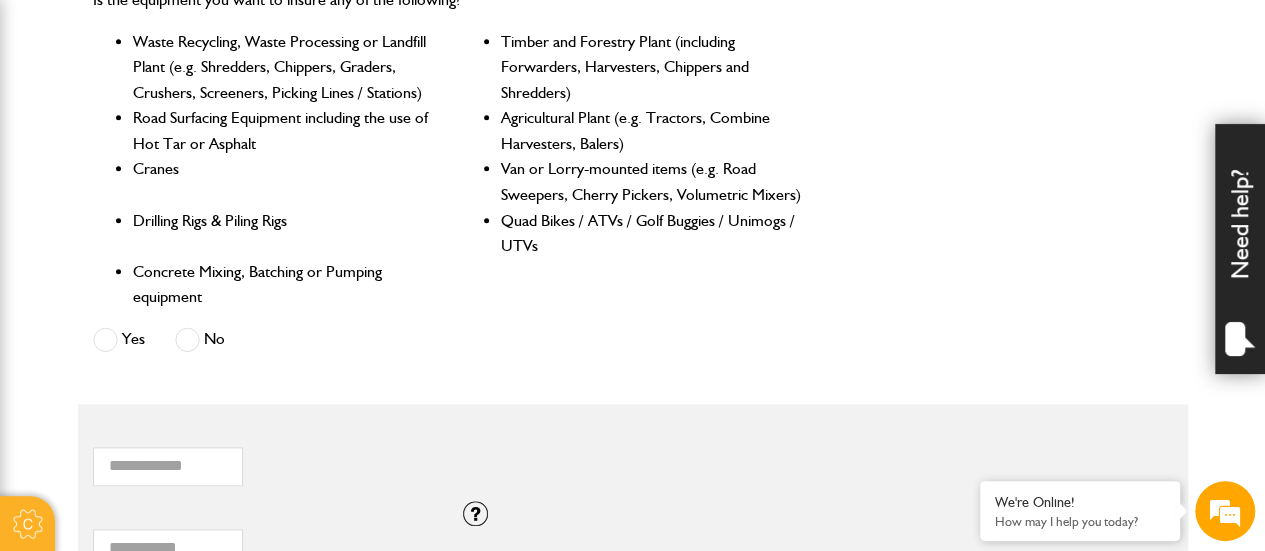 click at bounding box center (187, 339) 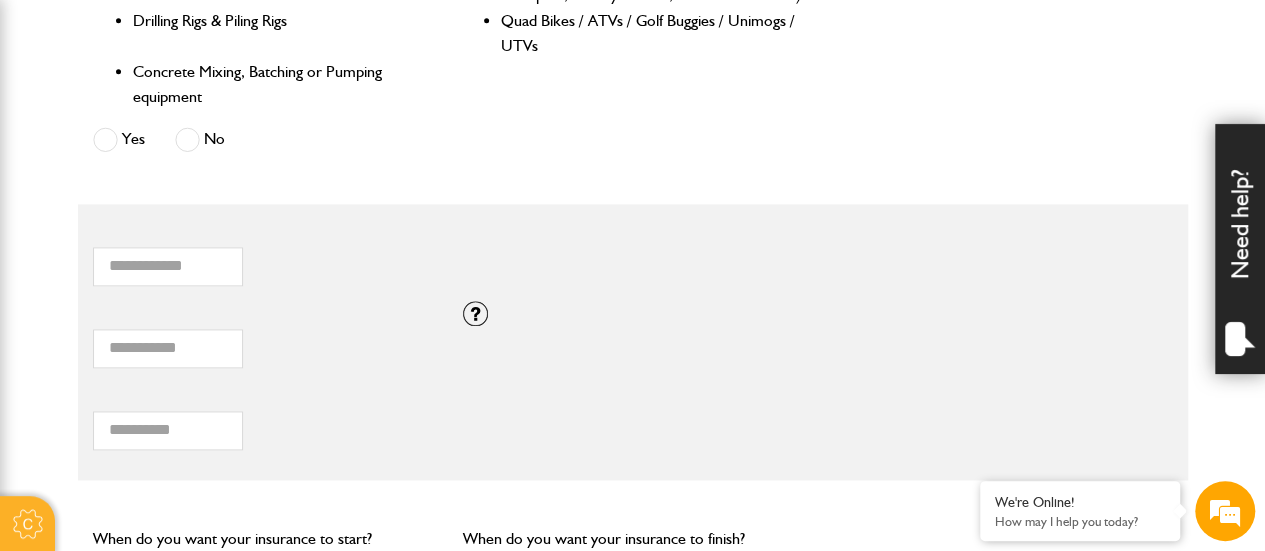 scroll, scrollTop: 1300, scrollLeft: 0, axis: vertical 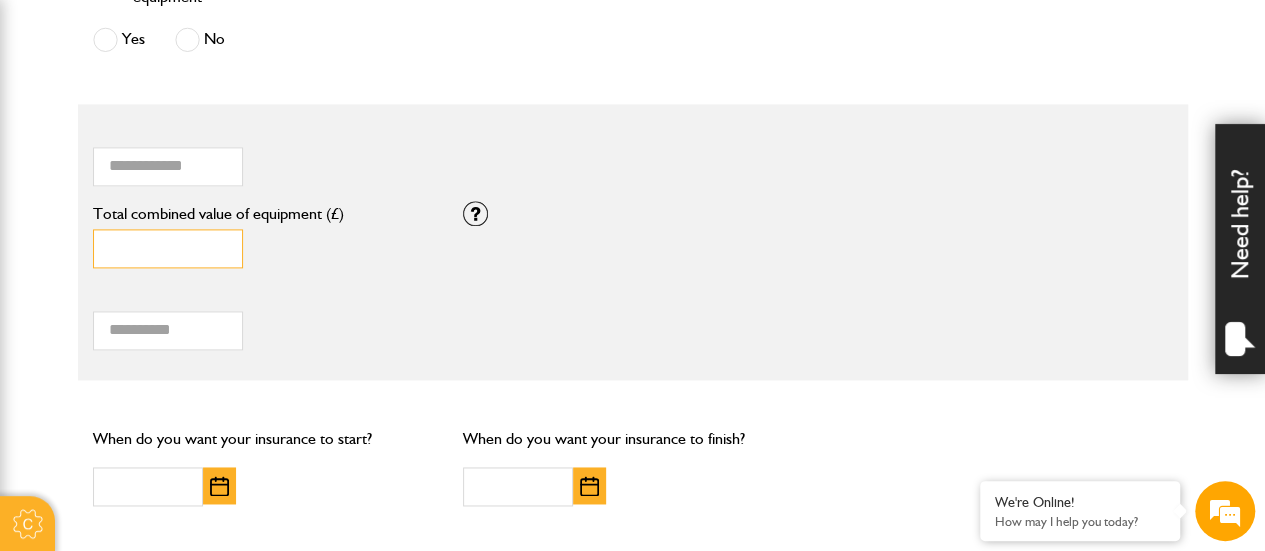 click on "*" at bounding box center [168, 248] 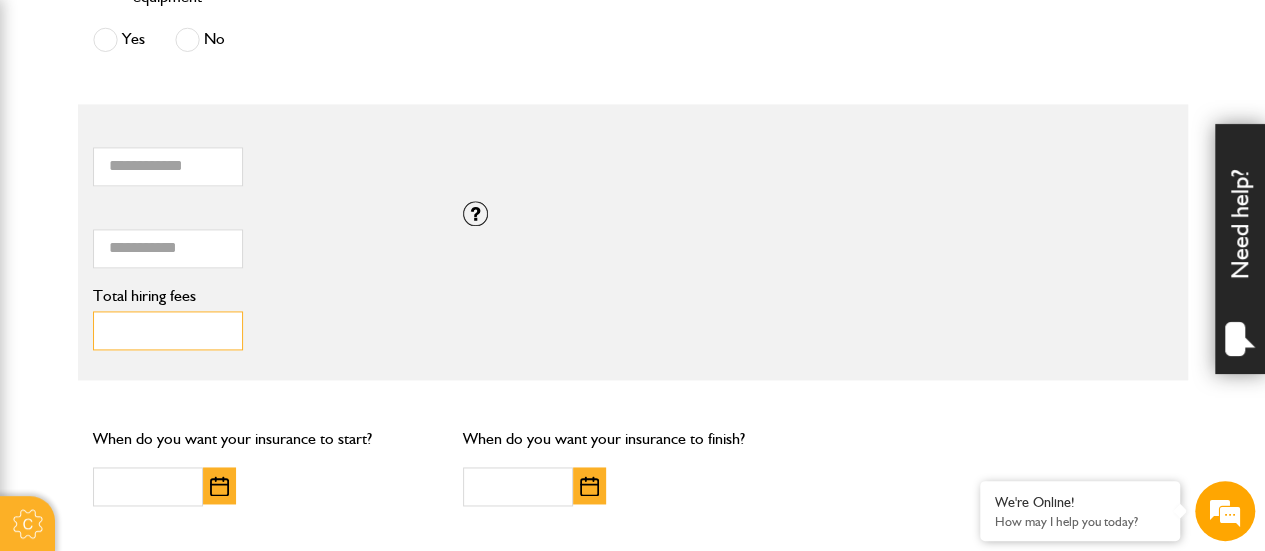 click on "Total hiring fees" at bounding box center [168, 330] 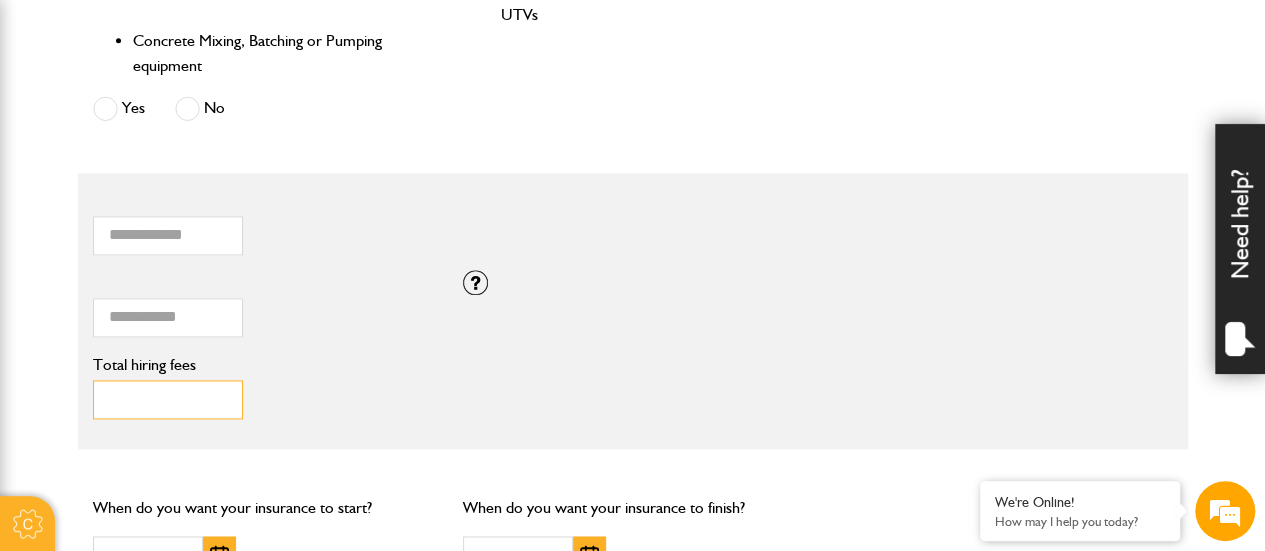 scroll, scrollTop: 1200, scrollLeft: 0, axis: vertical 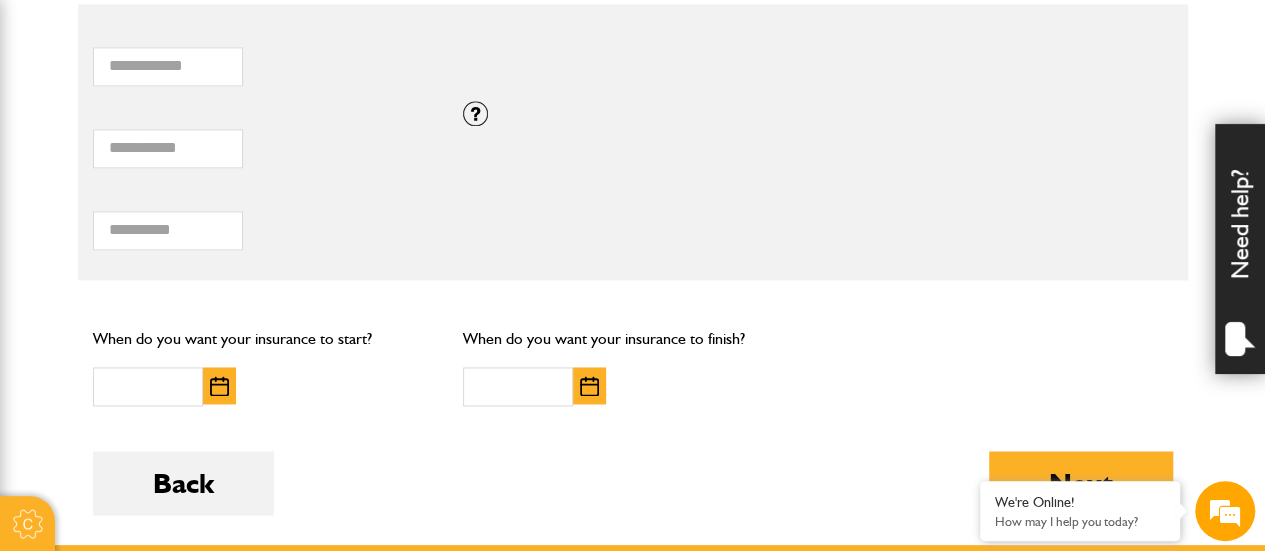 click at bounding box center (219, 386) 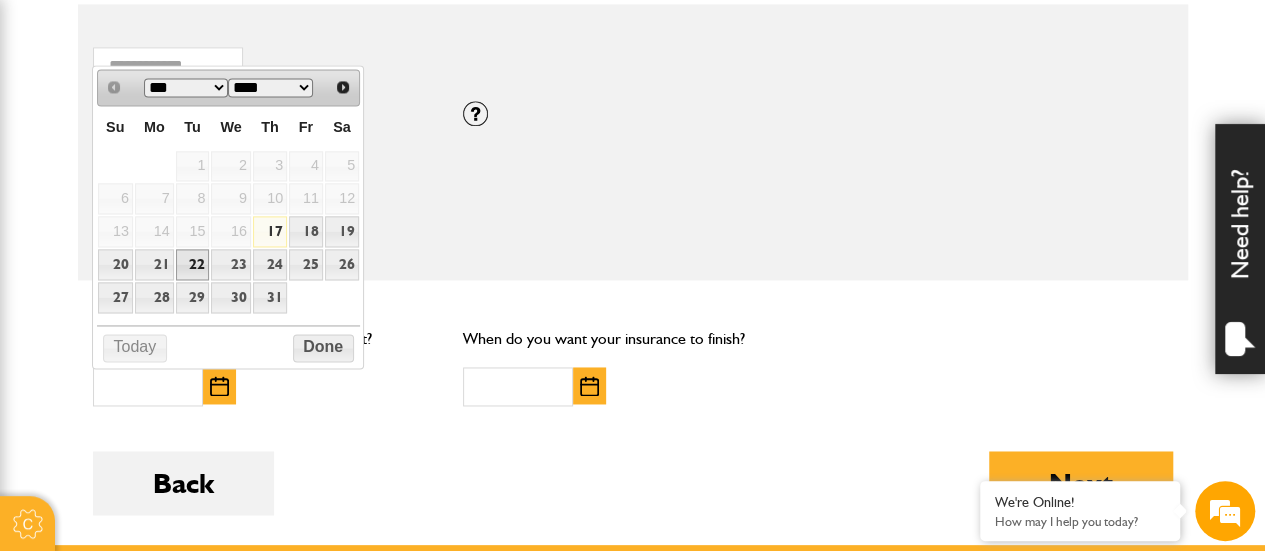 click on "22" at bounding box center (193, 264) 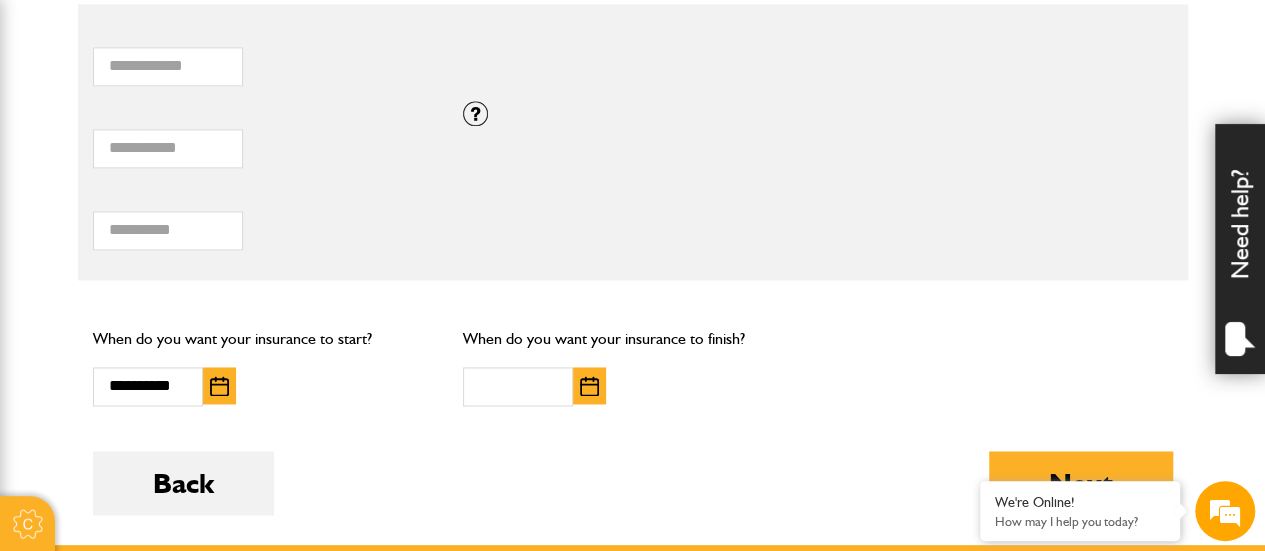 click at bounding box center [589, 386] 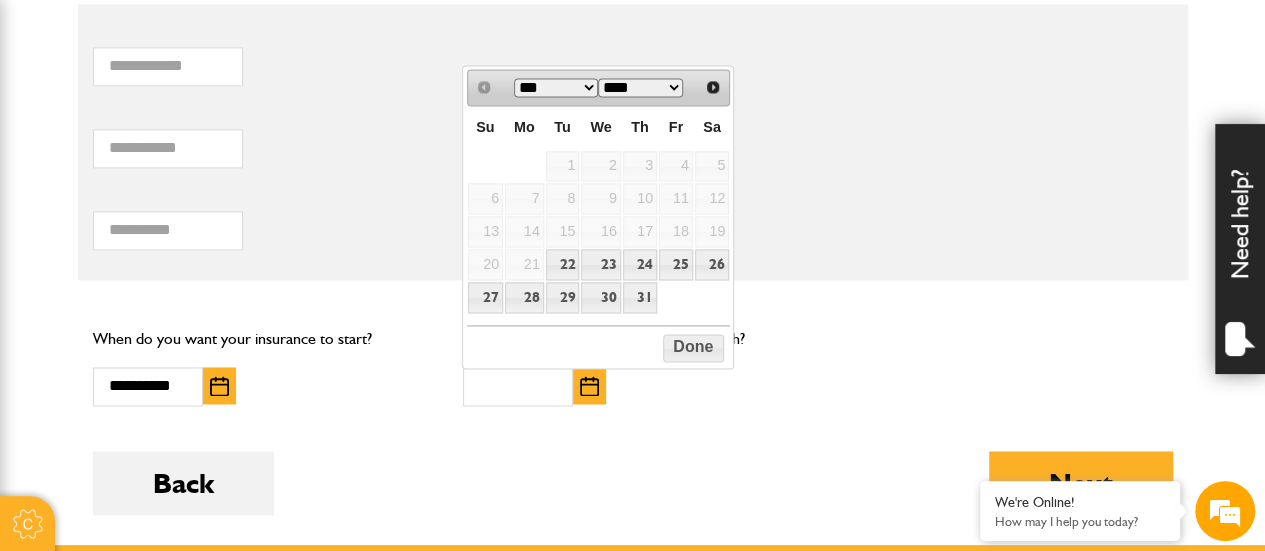 click on "****" at bounding box center [640, 87] 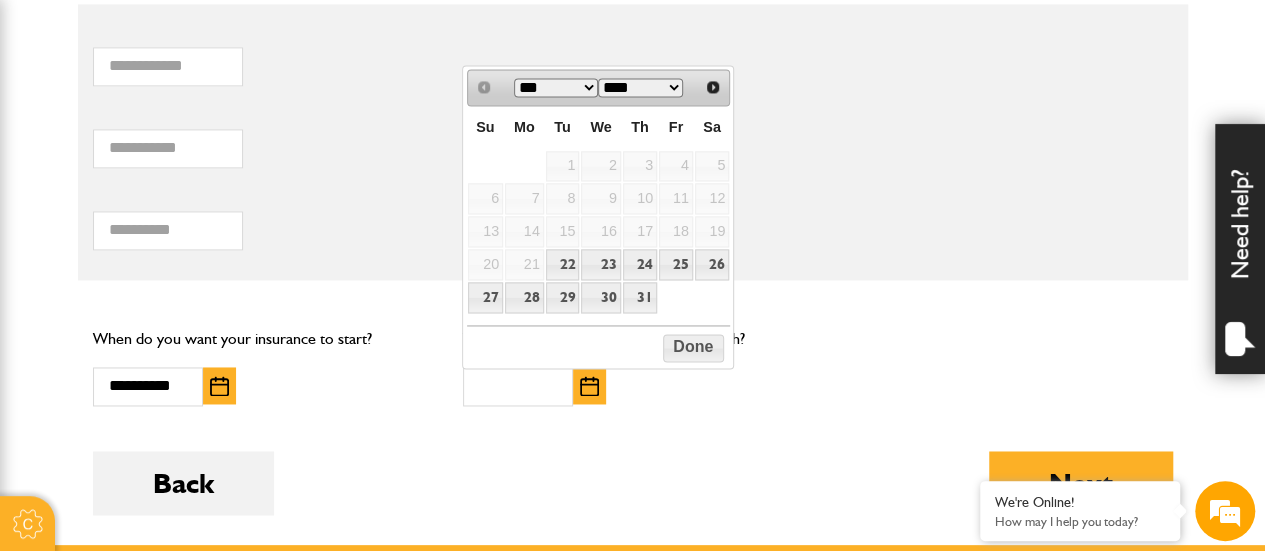 click on "*** ***" at bounding box center [556, 87] 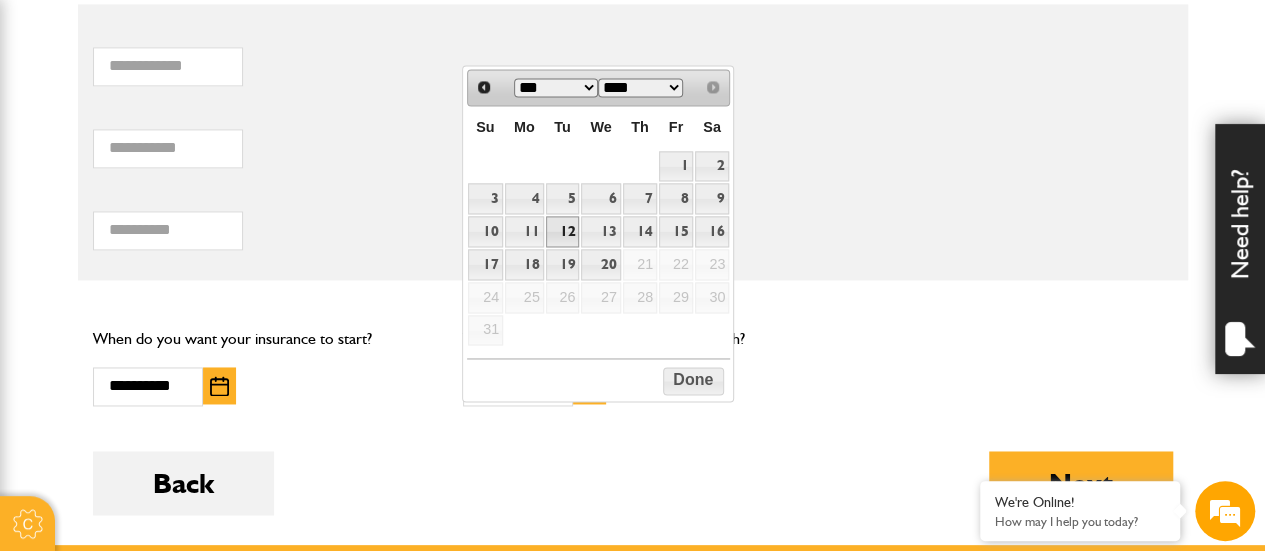 click on "12" at bounding box center [563, 231] 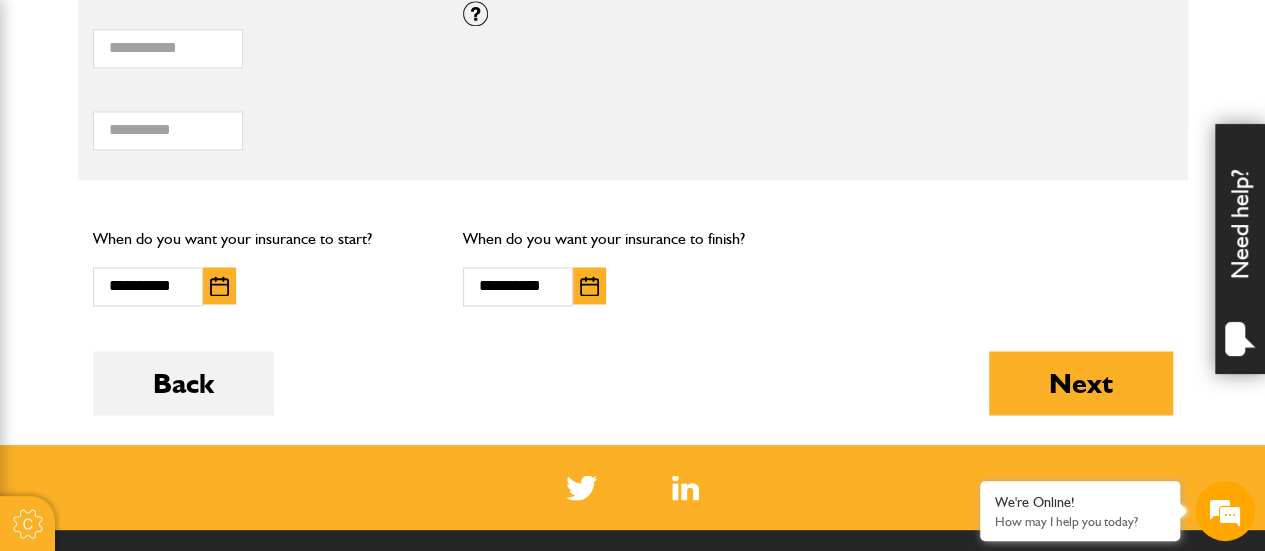 scroll, scrollTop: 1400, scrollLeft: 0, axis: vertical 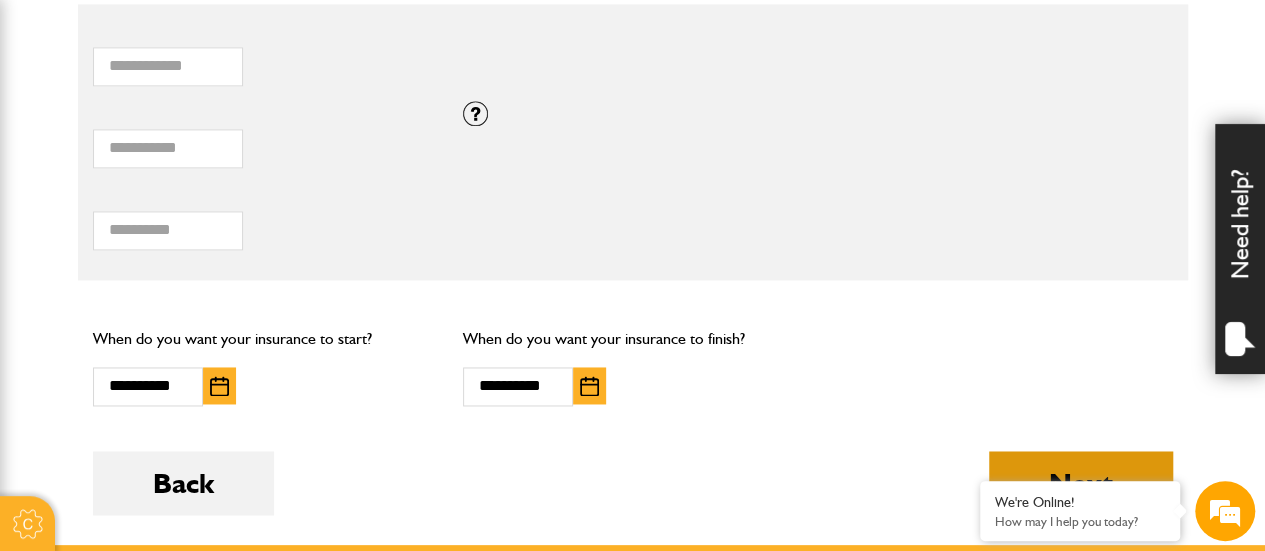 click on "Next" at bounding box center [1081, 483] 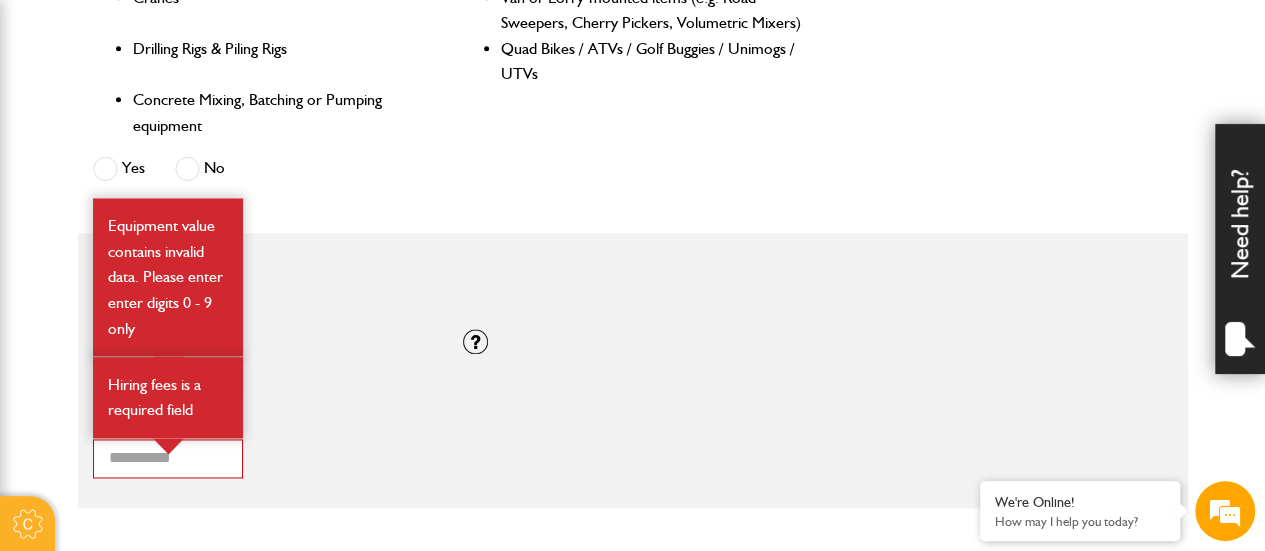 scroll, scrollTop: 1300, scrollLeft: 0, axis: vertical 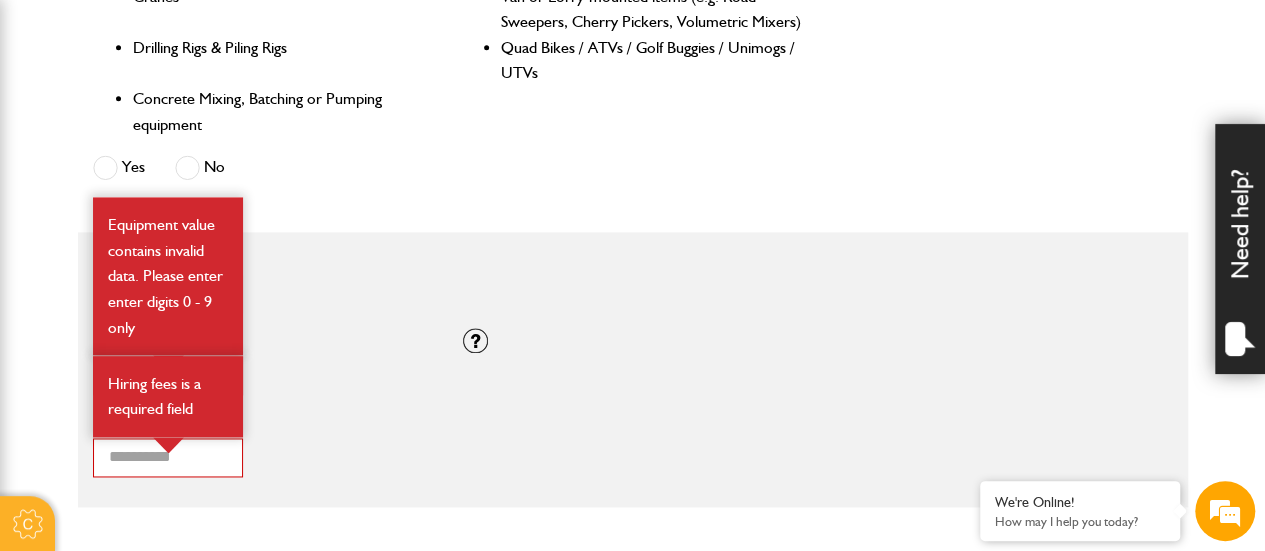 click on "Total hiring fees" at bounding box center (263, 423) 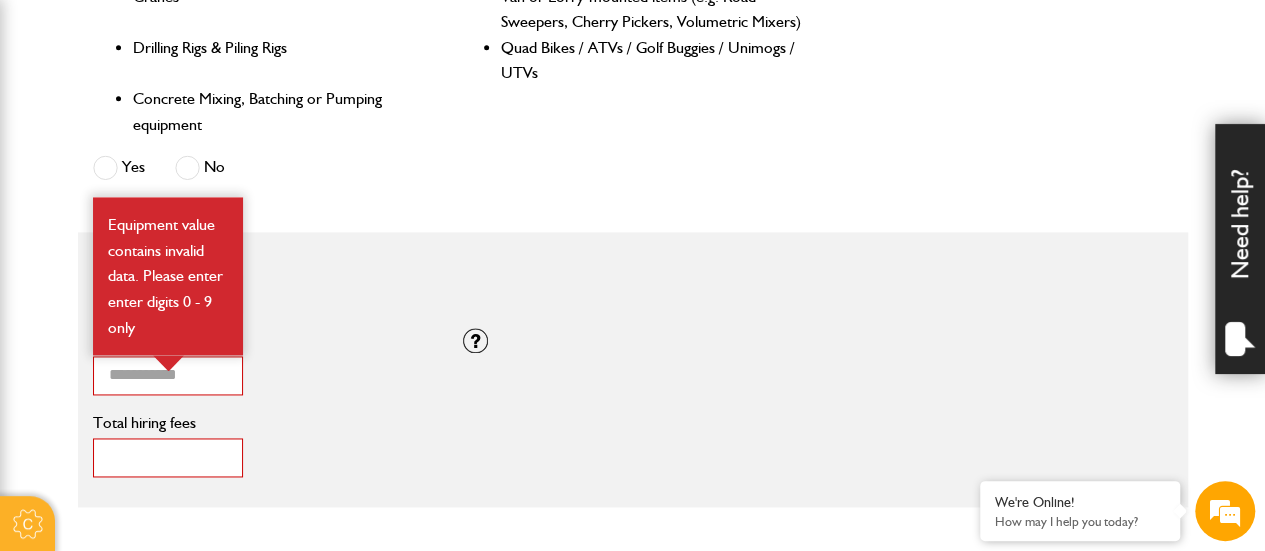 click on "*" at bounding box center (168, 457) 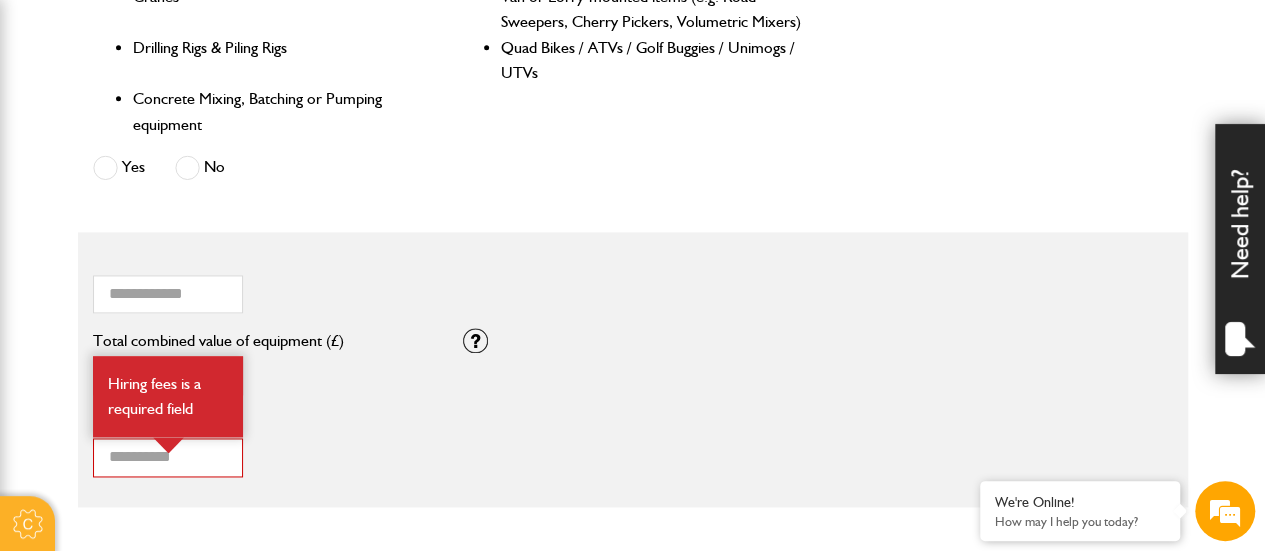 click on "*
How many items of hired equipment do you want to insure?
********
Total combined value of equipment (£)
Equipment value contains invalid data. Please enter enter digits 0 - 9 only
If you need cover for equipment valued above £100,000, please call [COMPANY] on [PHONE].
*
Total hiring fees
Hiring fees is a required field
Is the equipment hired out exclusively under CPA, SPOA or similar written conditions?
Yes
No
Not hired out
CPA or Contractors' Plant Hire Association Conditions of Hire are a written contract which makes the person hiring in the machine legally responsible for it whilst is on hire to them. Other acceptable alternatives are SPOA (Scottish Plant Owners Association) or HAE (Hire Association Europe) or others which also make the hirer responsible." at bounding box center [633, 370] 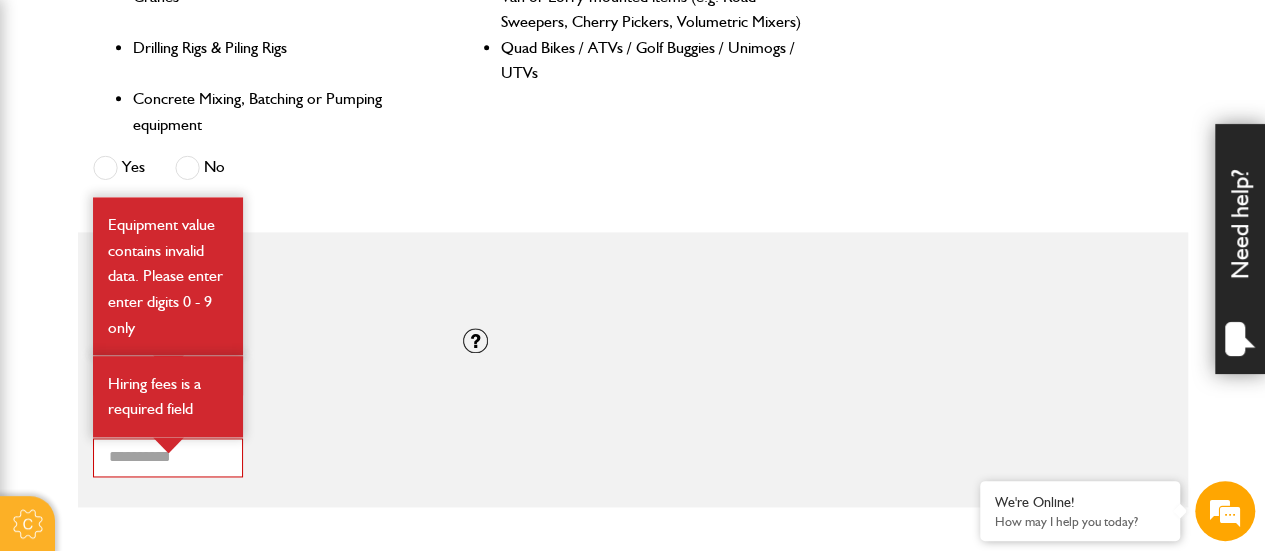 click on "********
Total combined value of equipment (£)
Equipment value contains invalid data. Please enter enter digits 0 - 9 only" at bounding box center (263, 364) 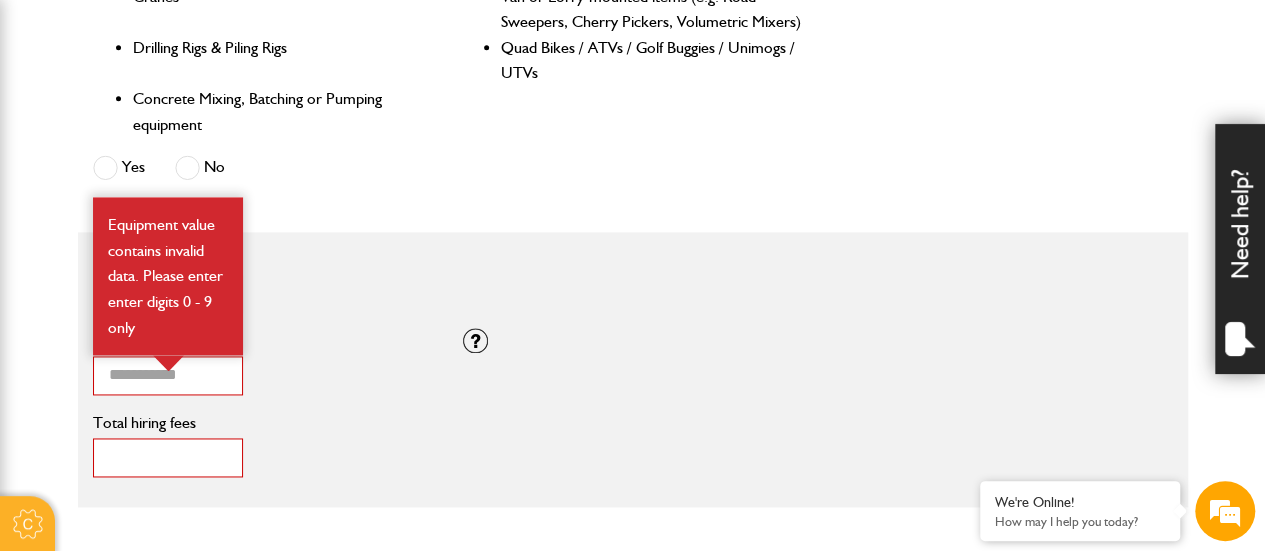 click on "*" at bounding box center [168, 457] 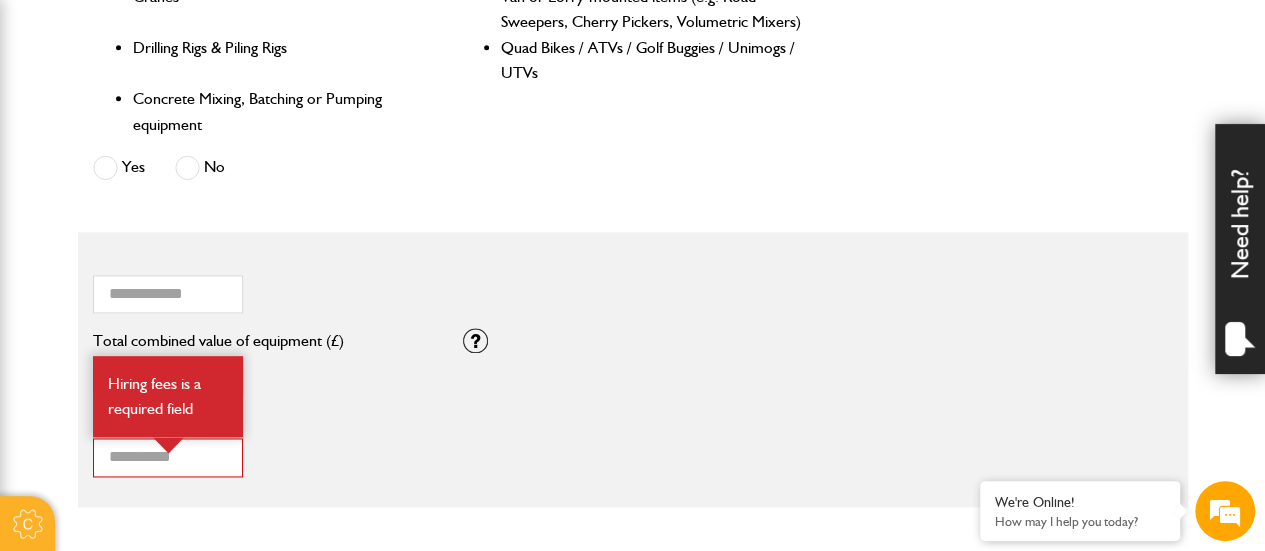 click on "*
How many items of hired equipment do you want to insure?
********
Total combined value of equipment (£)
Equipment value contains invalid data. Please enter enter digits 0 - 9 only
If you need cover for equipment valued above £100,000, please call JCB Insurance Services on 01889 590 219.
*
Total hiring fees
Hiring fees is a required field
Is the equipment hired out exclusively under CPA, SPOA or similar written conditions?
Yes
No
Not hired out
CPA or Contractors' Plant Hire Association Conditions of Hire are a written contract which makes the person hiring in the machine legally responsible for it whilst is on hire to them. Other acceptable alternatives are SPOA (Scottish Plant Owners Association) or HAE (Hire Association Europe) or others which also make the hirer responsible." at bounding box center (633, 370) 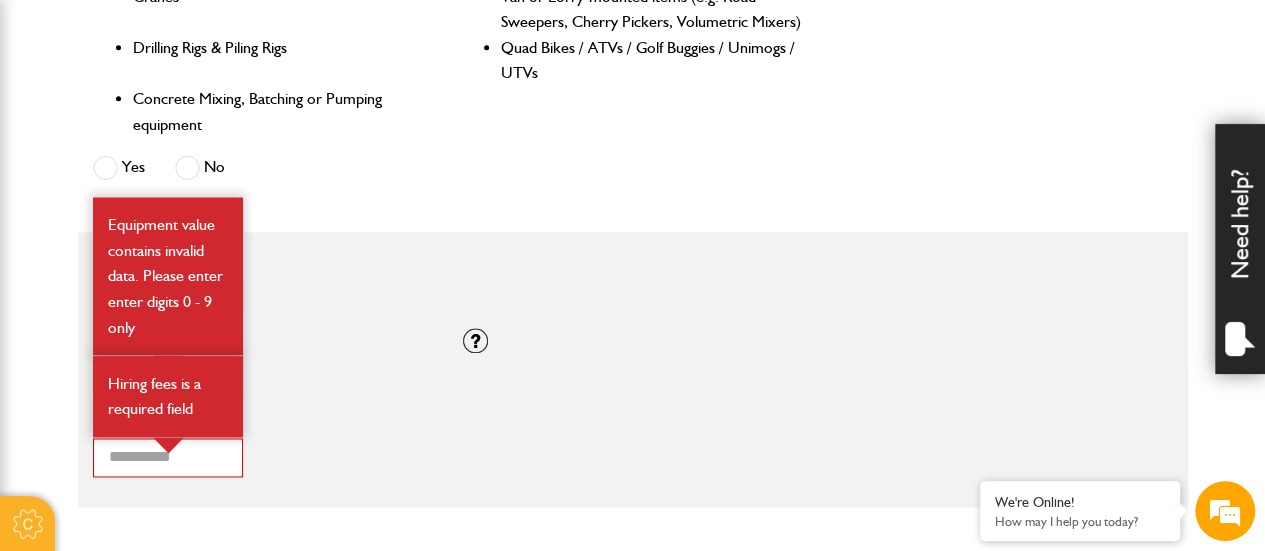 click on "Hiring fees is a required field" at bounding box center (168, 396) 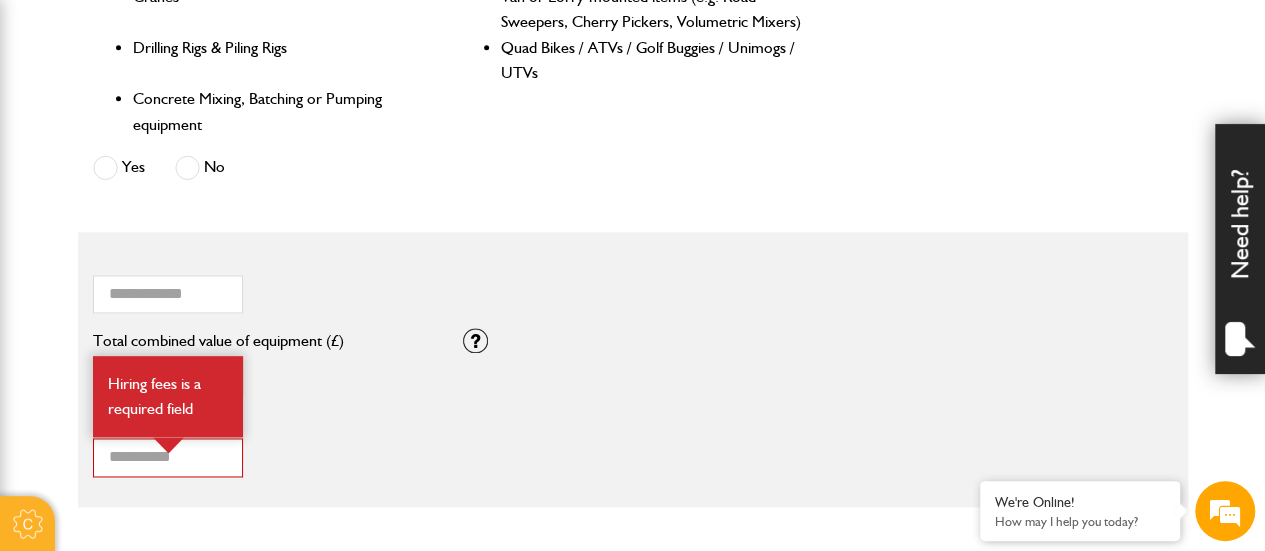 click on "********" at bounding box center [168, 375] 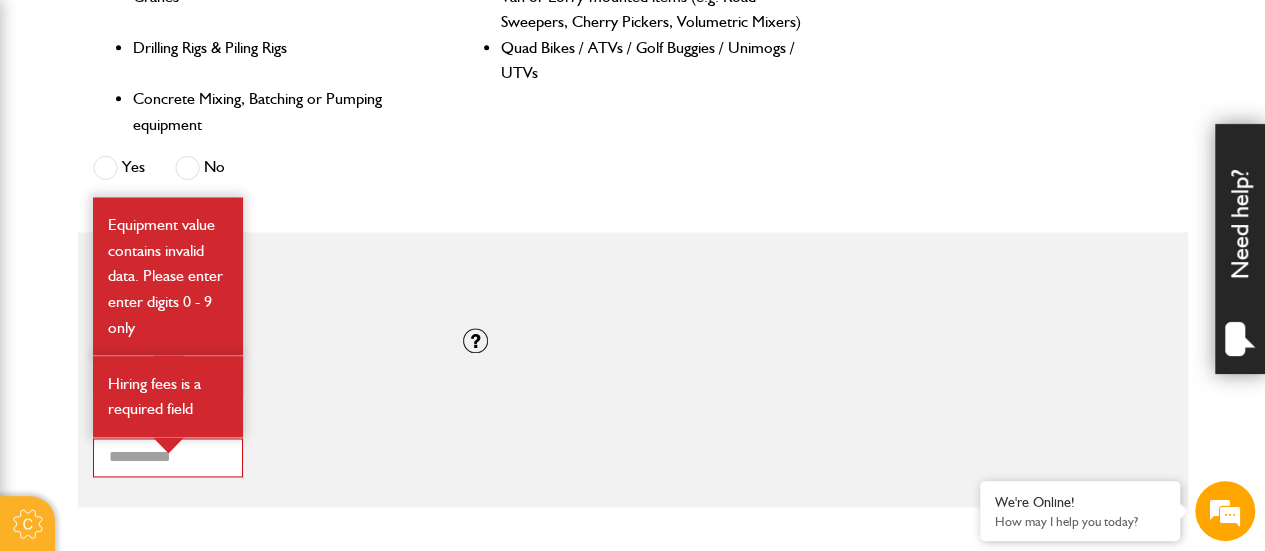 click on "********
Total combined value of equipment (£)
Equipment value contains invalid data. Please enter enter digits 0 - 9 only" at bounding box center [263, 364] 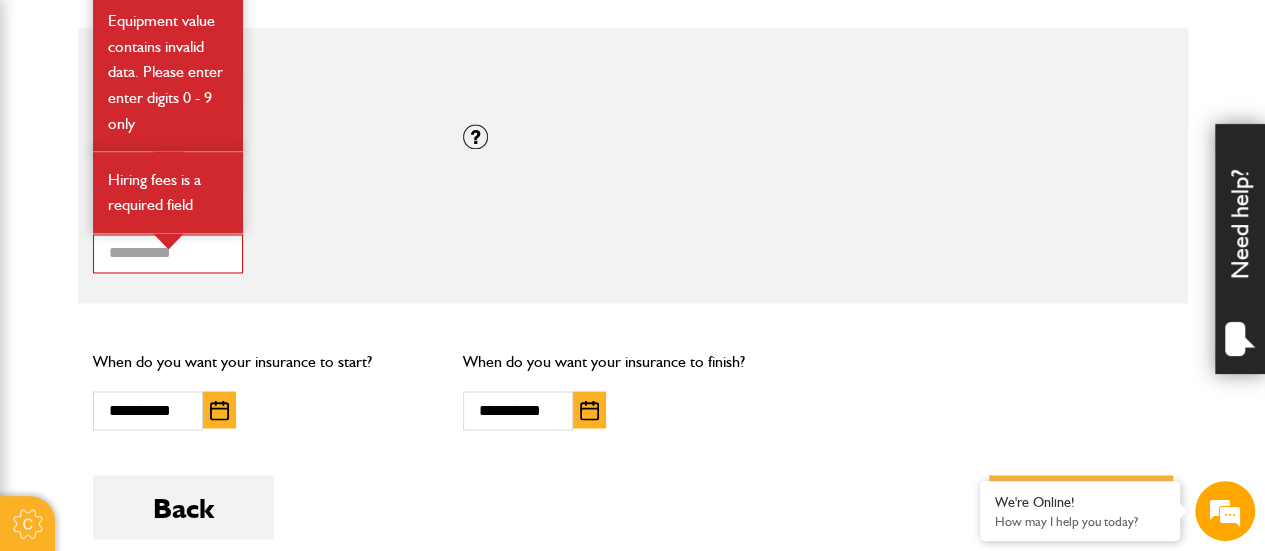 scroll, scrollTop: 1500, scrollLeft: 0, axis: vertical 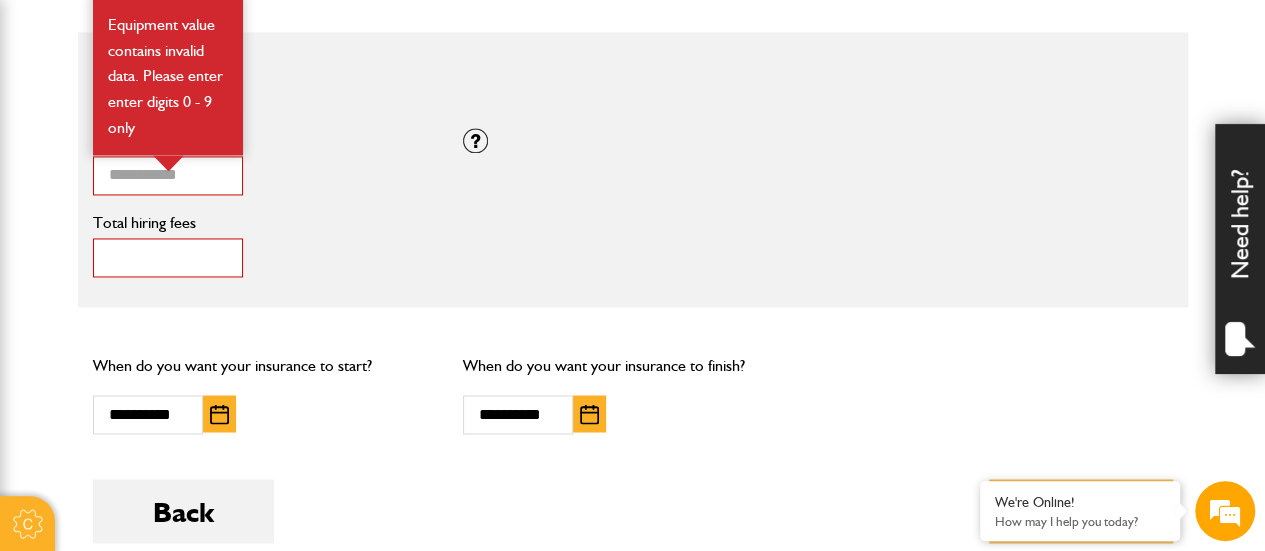 click on "*" at bounding box center [168, 257] 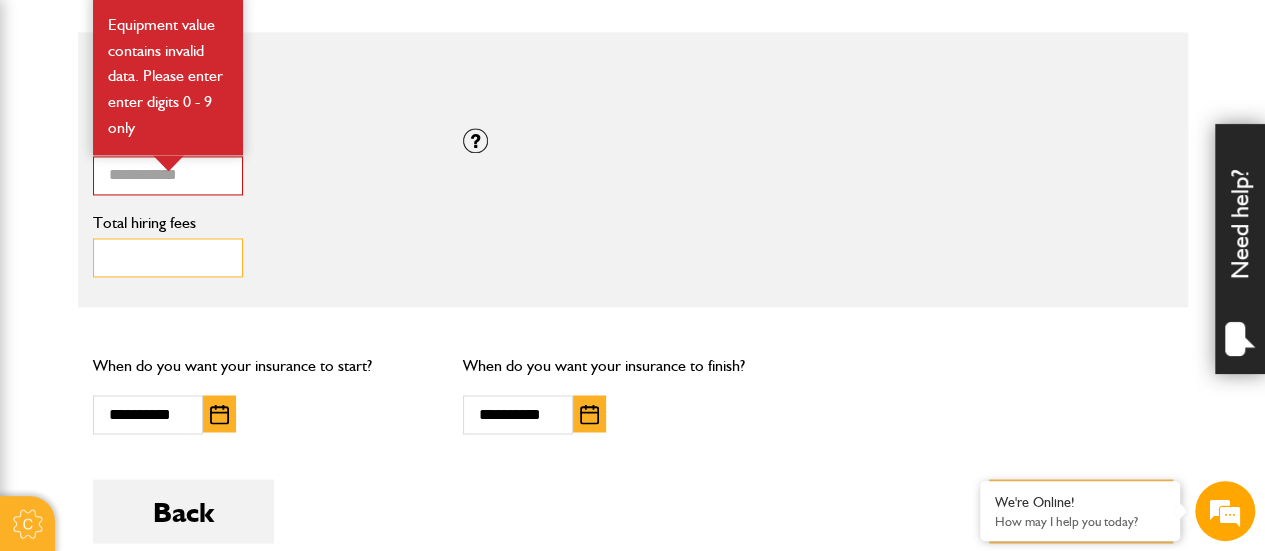 type on "***" 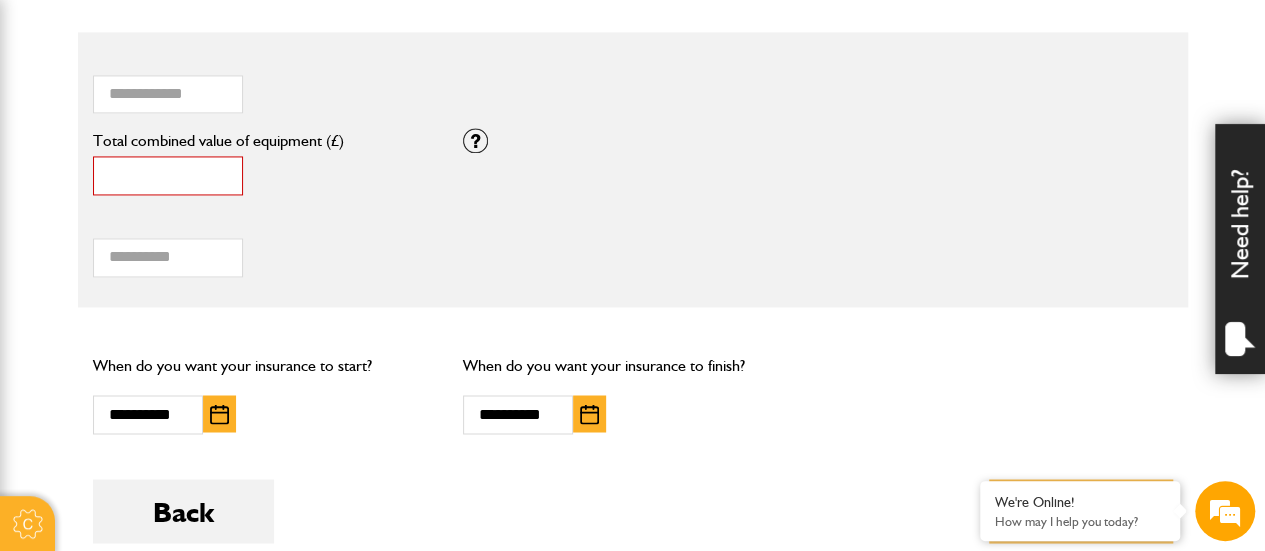 click on "********" at bounding box center [168, 175] 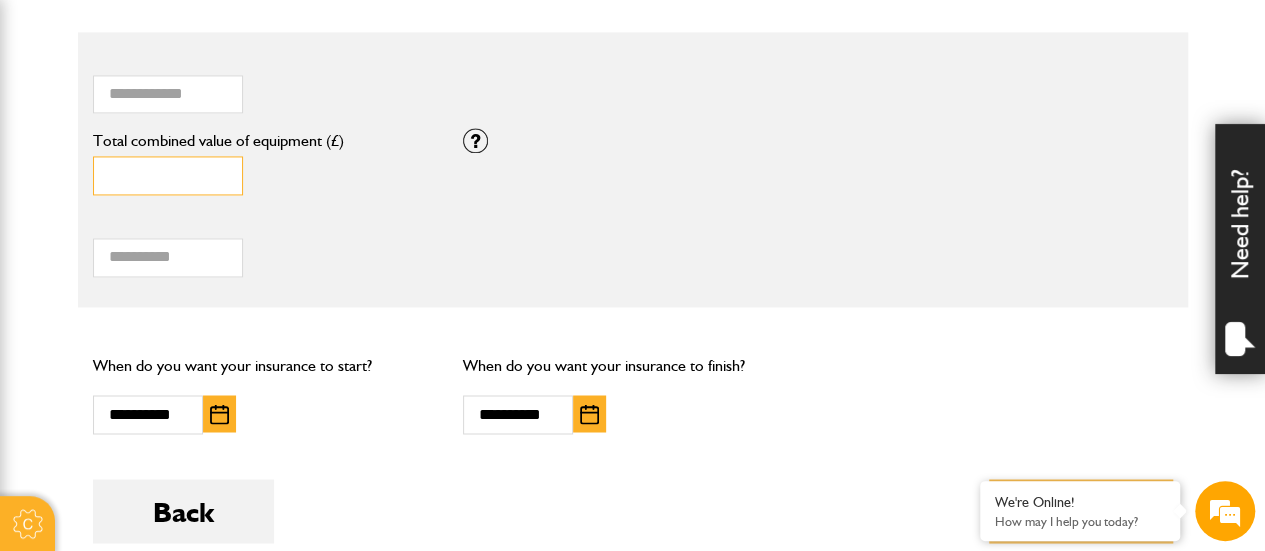 type on "*****" 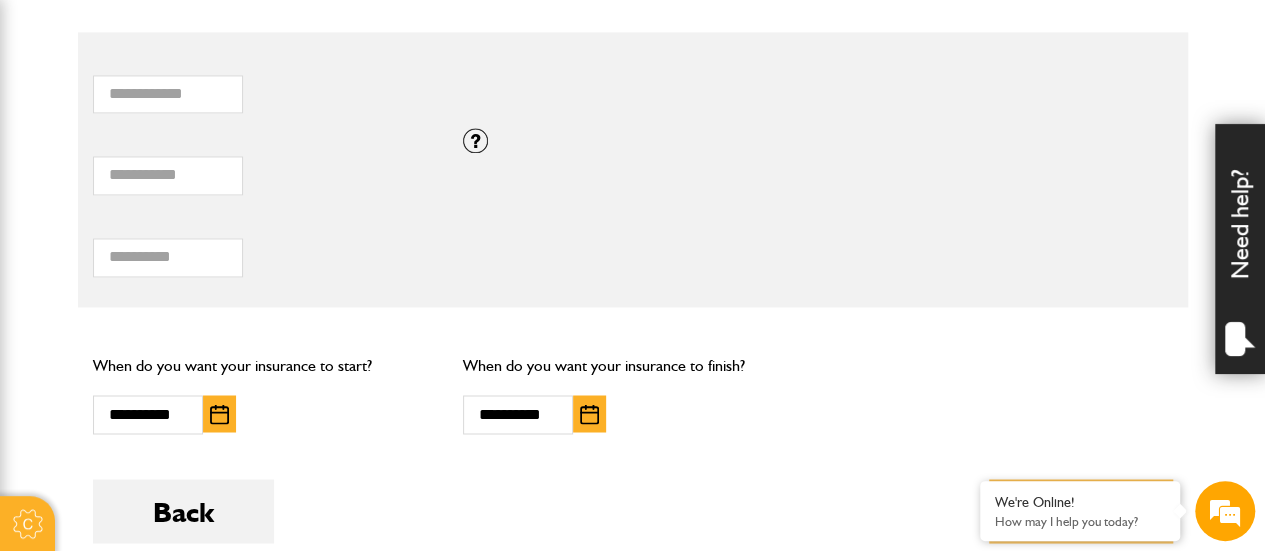 click on "Back
Next" at bounding box center (633, 526) 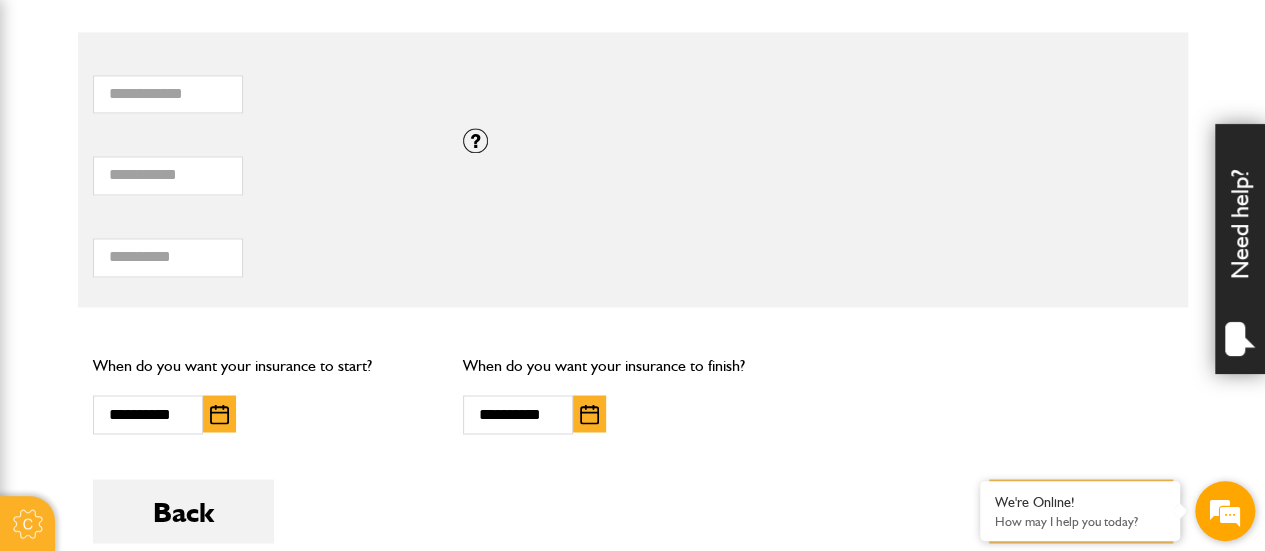click at bounding box center (1225, 511) 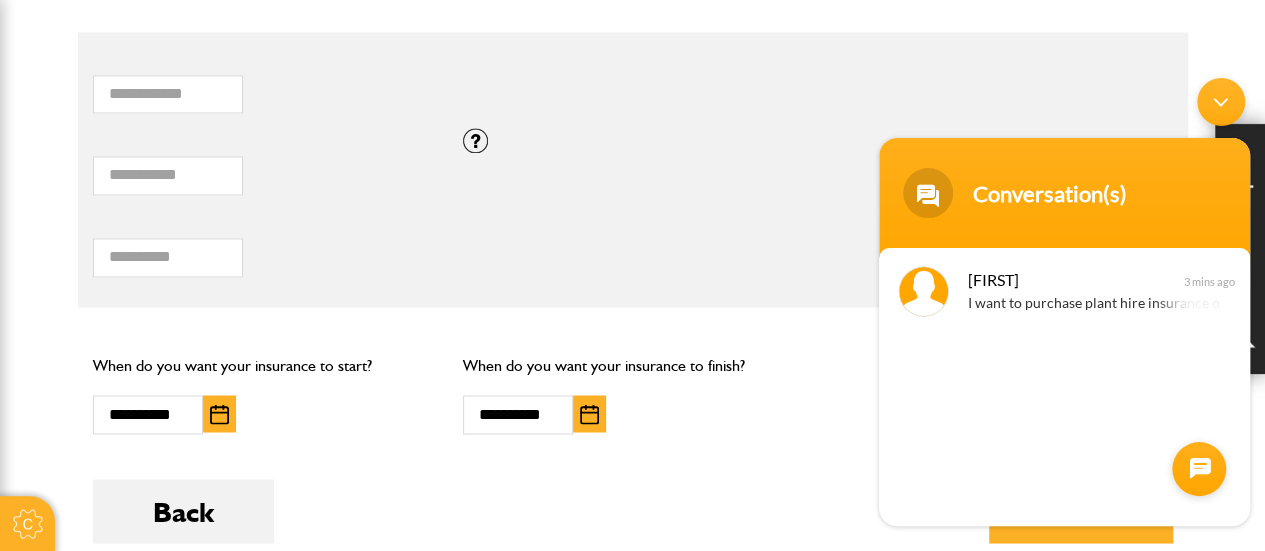 drag, startPoint x: 1226, startPoint y: 509, endPoint x: 760, endPoint y: 344, distance: 494.34906 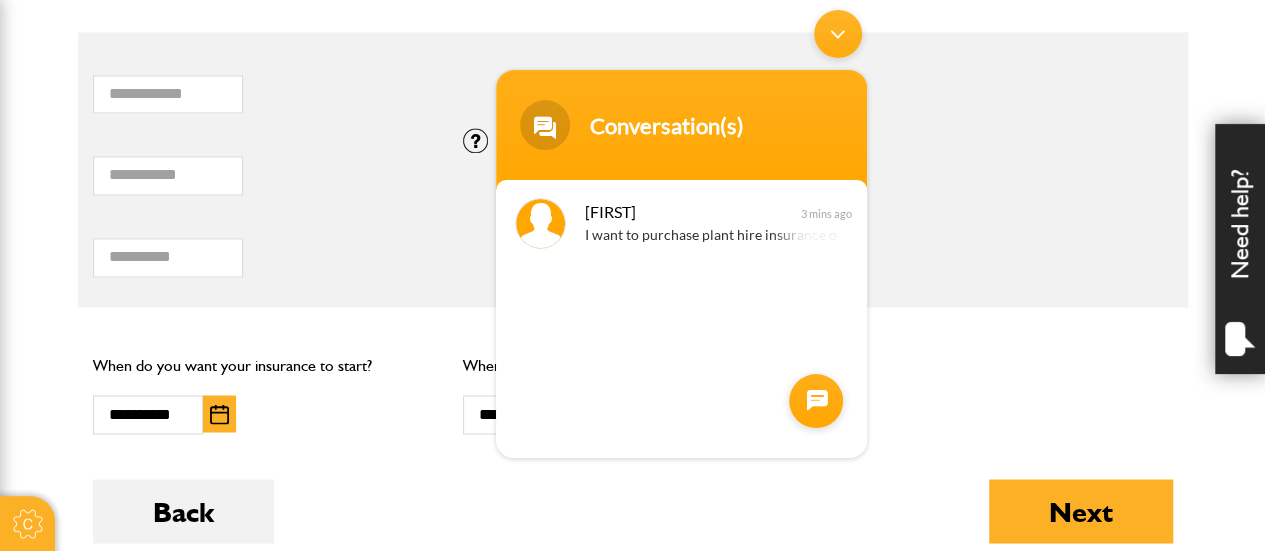 drag, startPoint x: 630, startPoint y: 112, endPoint x: 607, endPoint y: 62, distance: 55.03635 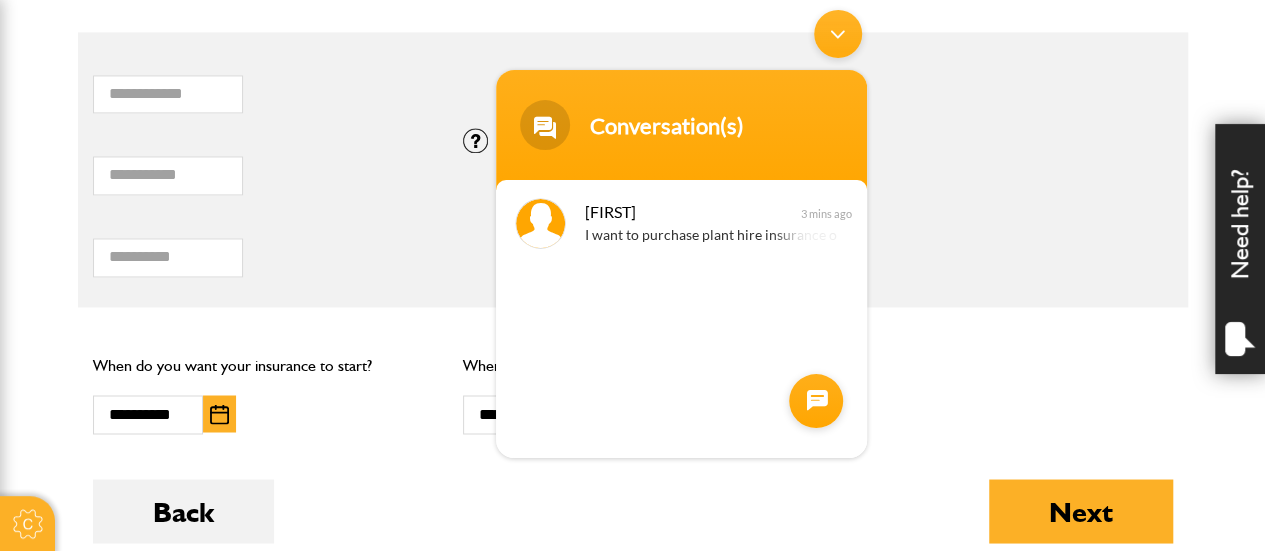 click on "We're Online!" at bounding box center [1080, 502] 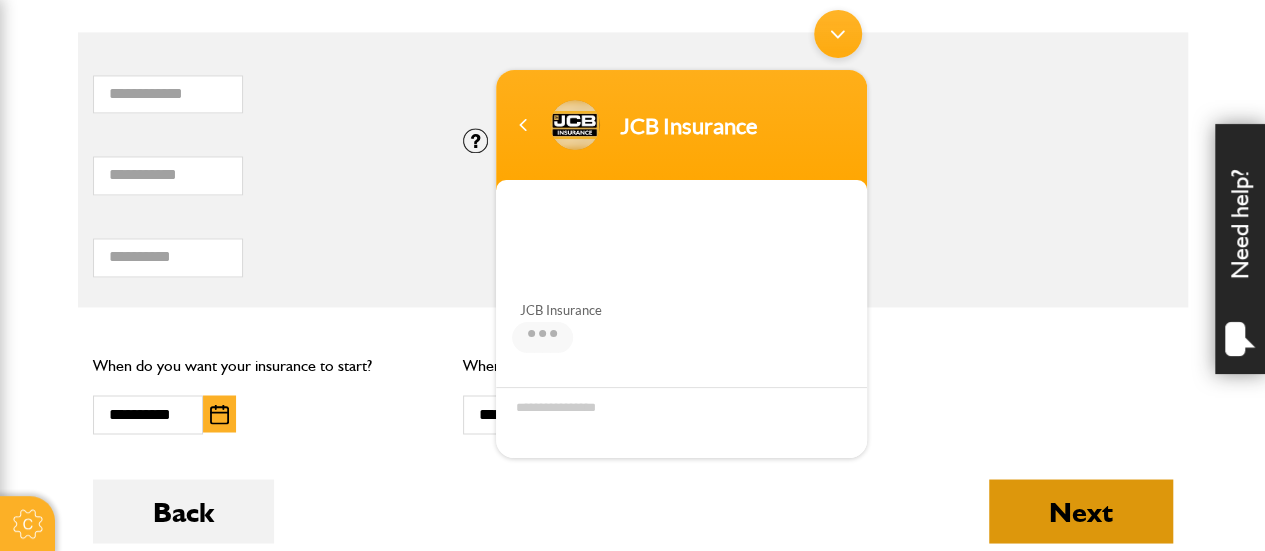 click on "Next" at bounding box center (1081, 511) 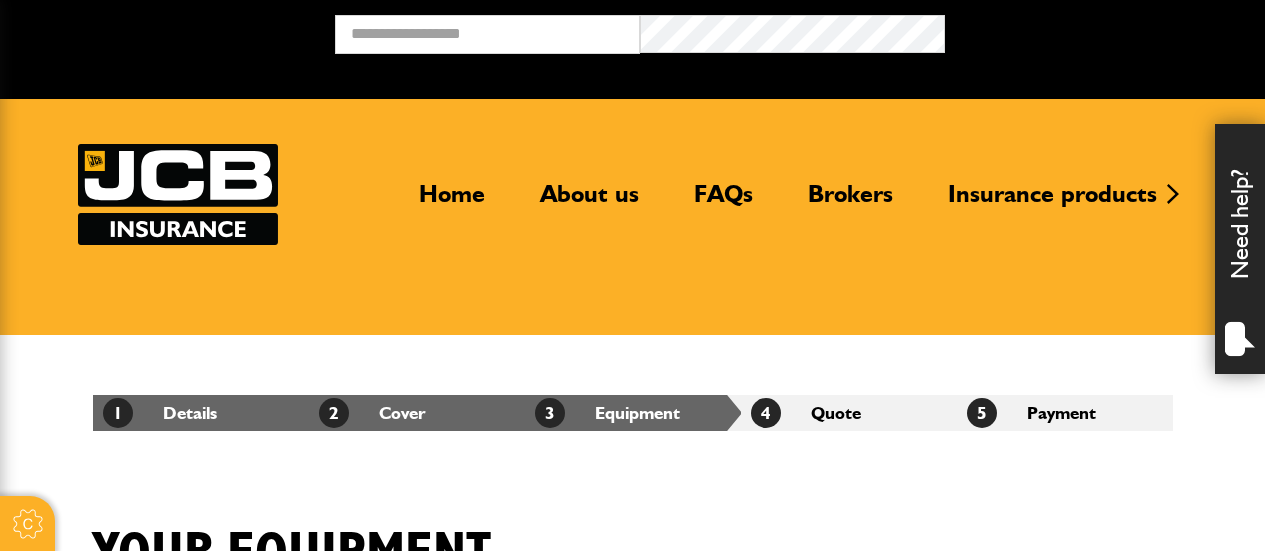 scroll, scrollTop: 0, scrollLeft: 0, axis: both 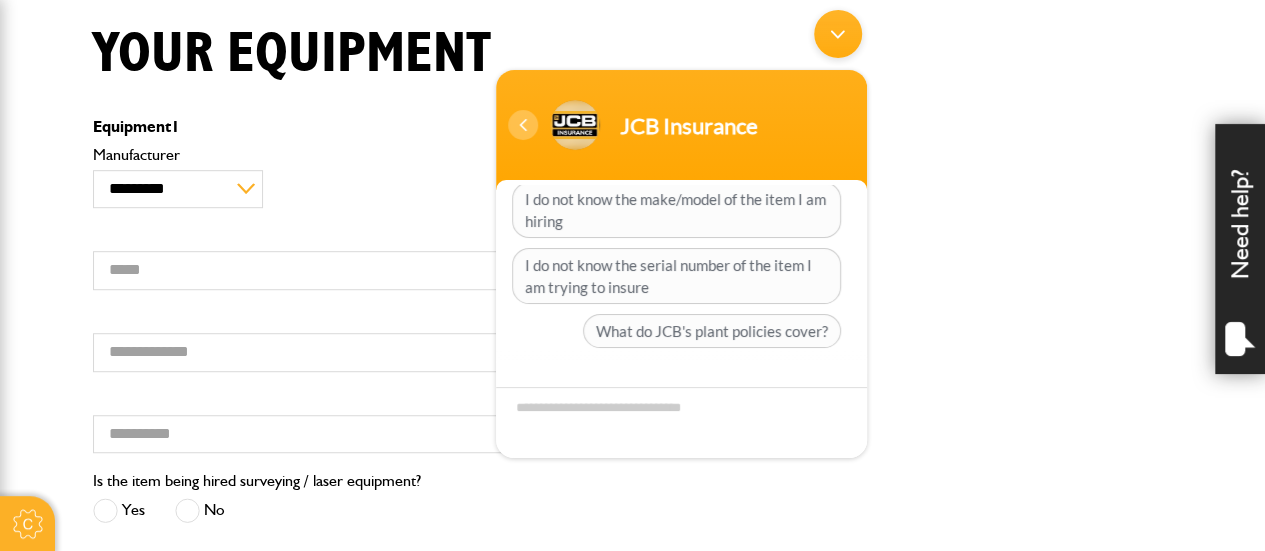 click at bounding box center (523, 125) 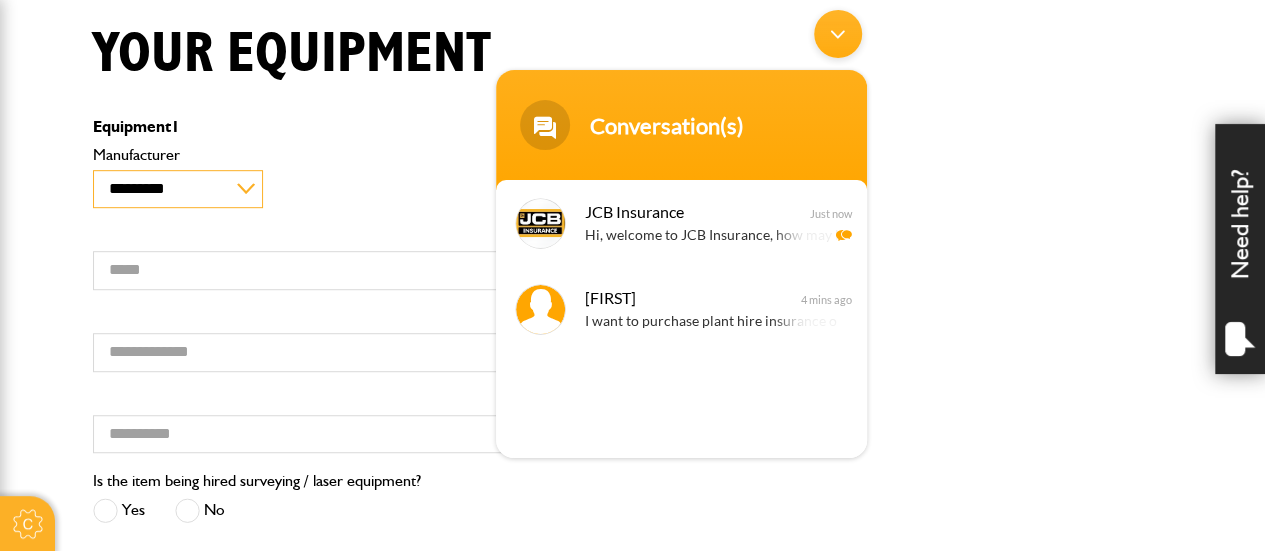 click on "**********" at bounding box center [178, 189] 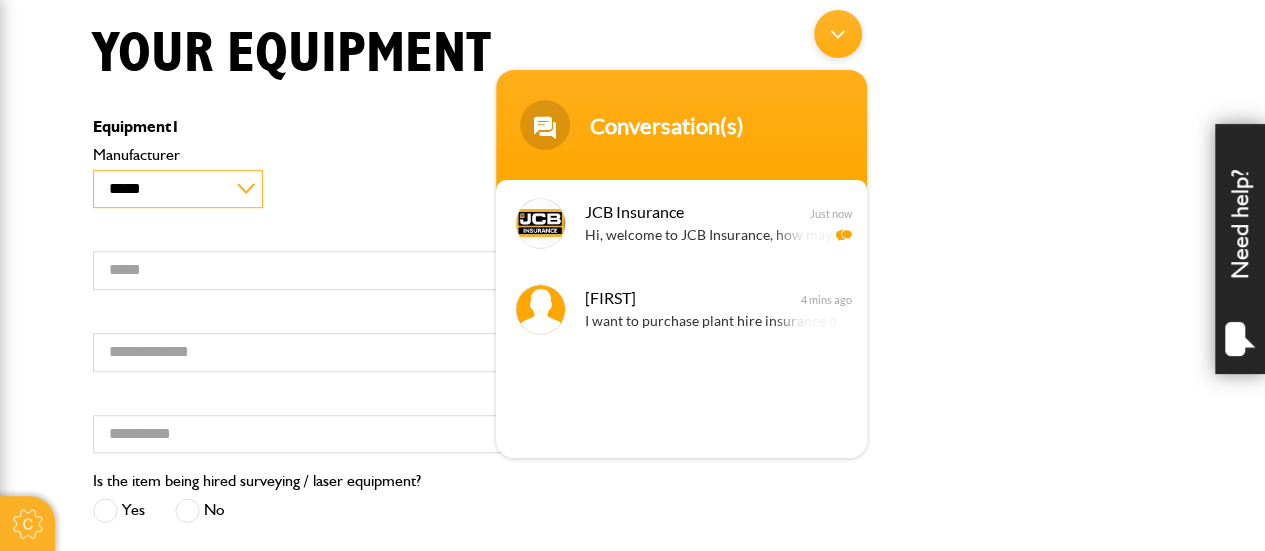 click on "**********" at bounding box center [178, 189] 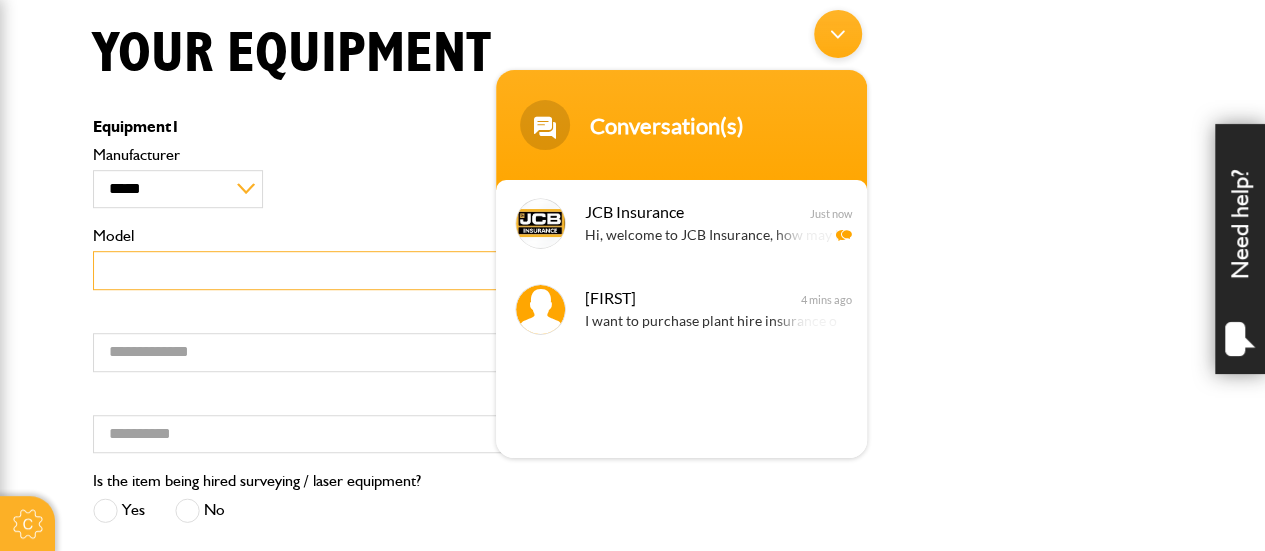 click on "Model" at bounding box center (448, 270) 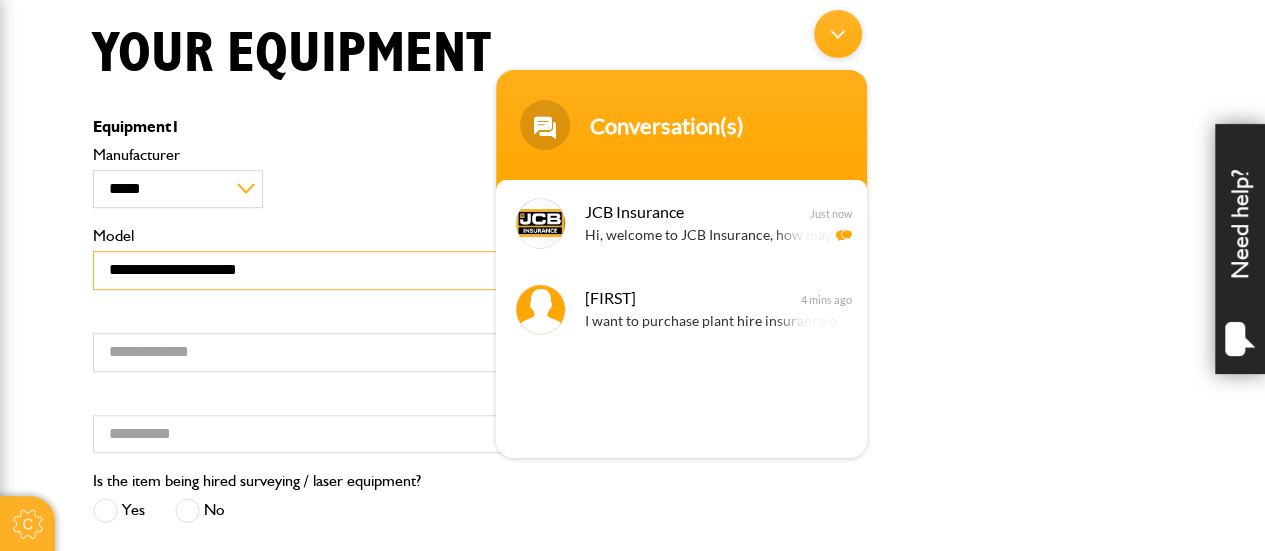 scroll, scrollTop: 600, scrollLeft: 0, axis: vertical 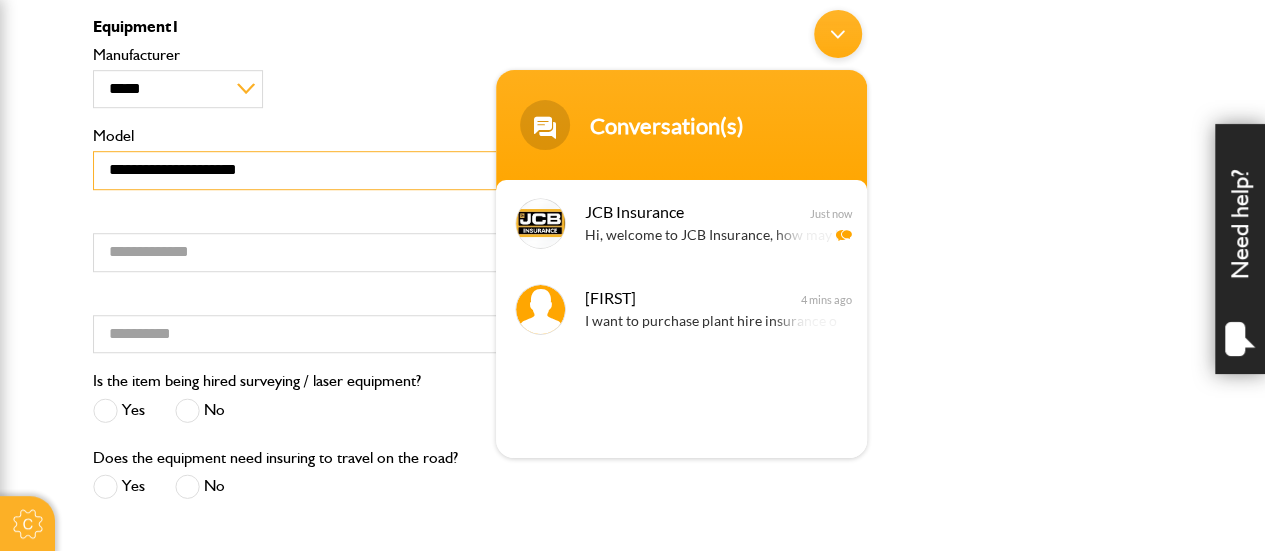 type on "**********" 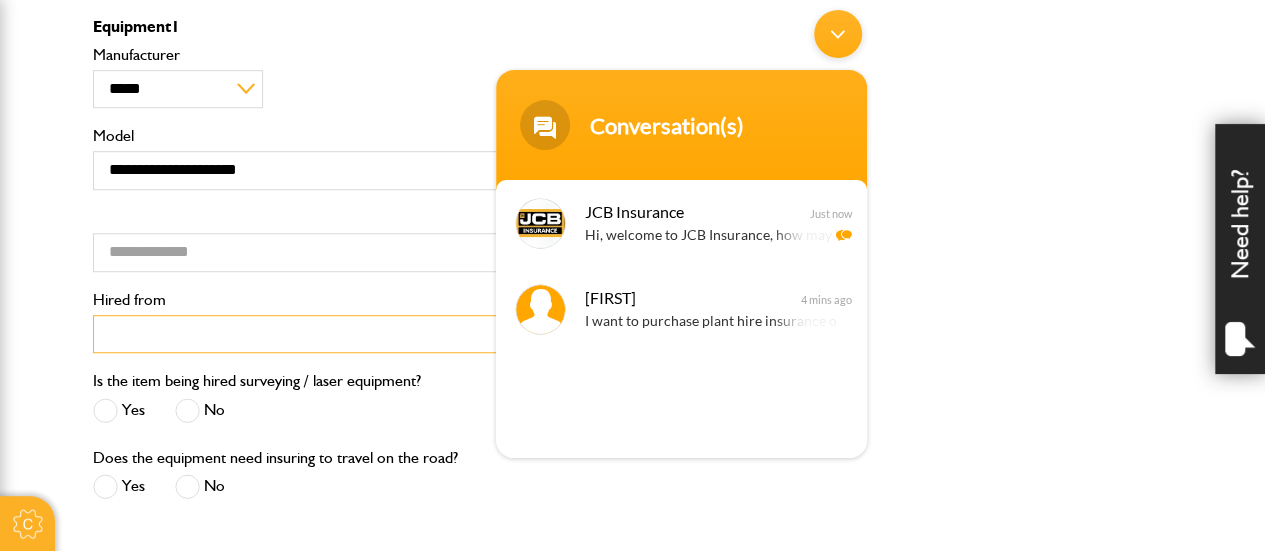 click on "Hired from" at bounding box center [448, 334] 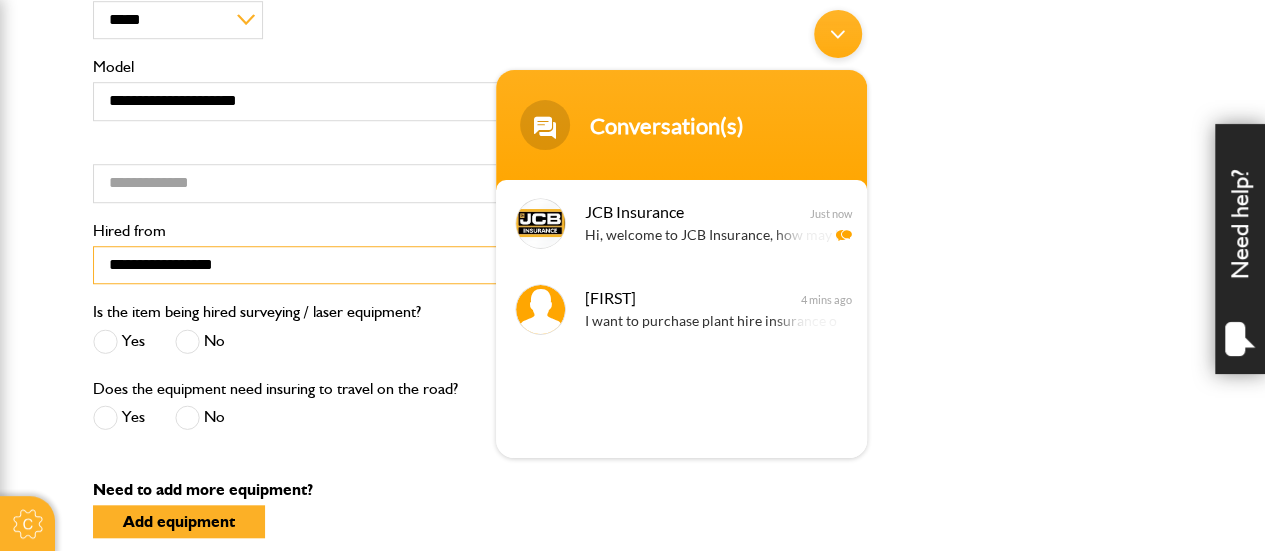 scroll, scrollTop: 700, scrollLeft: 0, axis: vertical 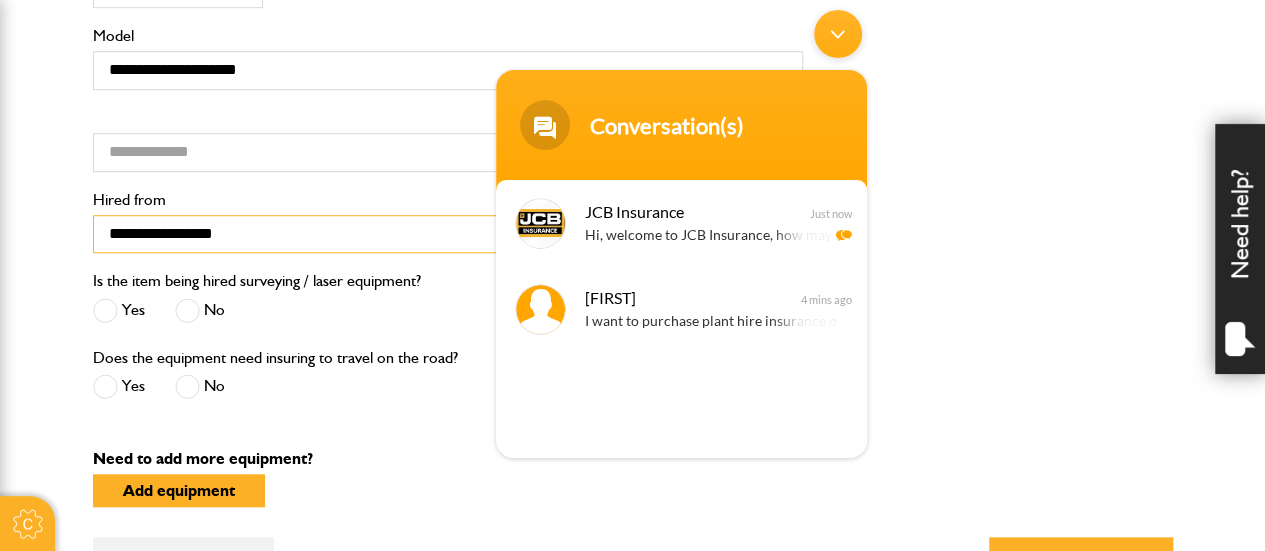 type on "**********" 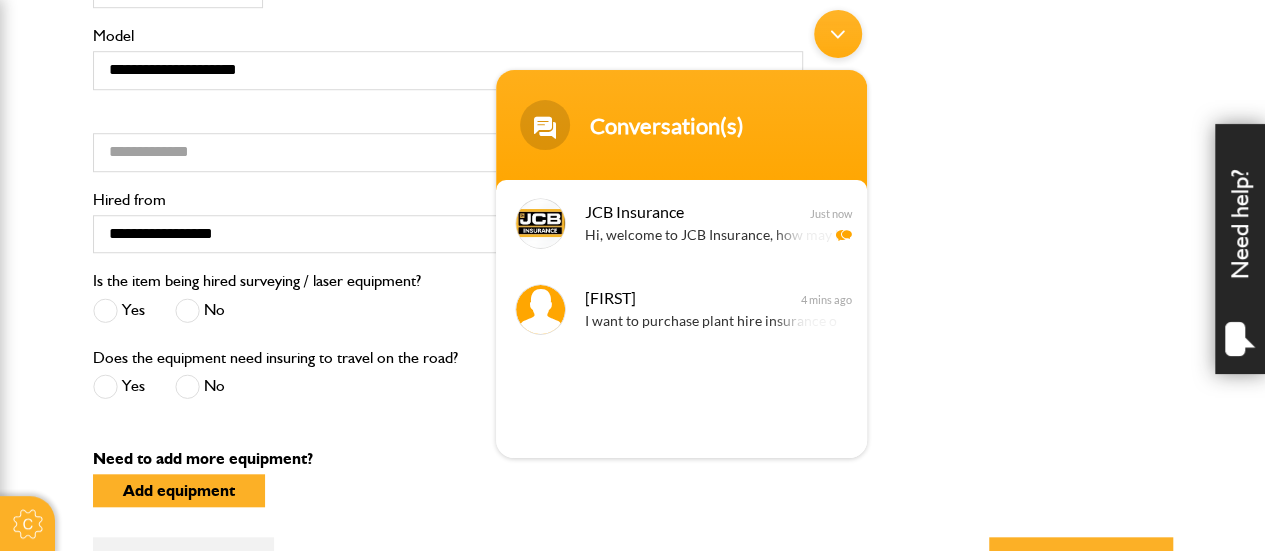 click at bounding box center (187, 310) 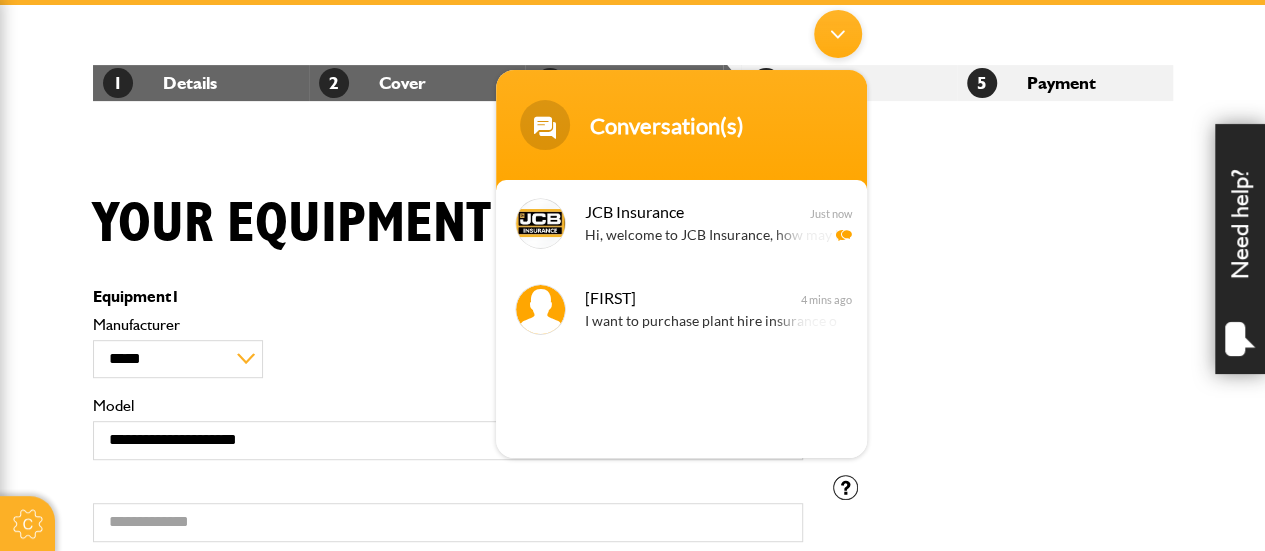 scroll, scrollTop: 300, scrollLeft: 0, axis: vertical 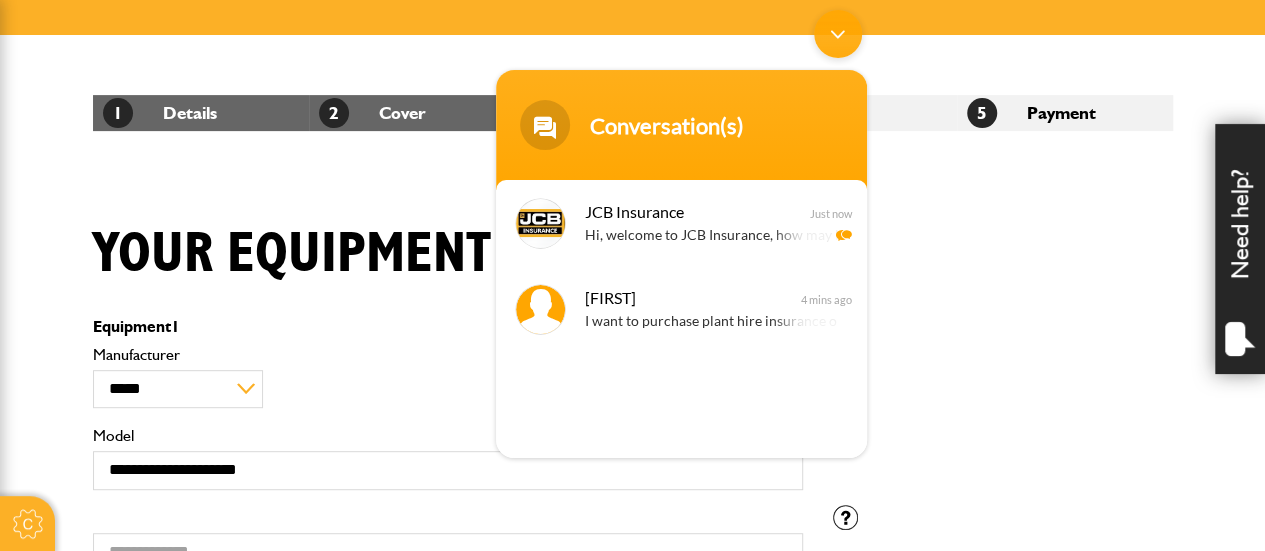 click on "Please enter the registration number if you do not have the correct serial number" at bounding box center (1003, 517) 